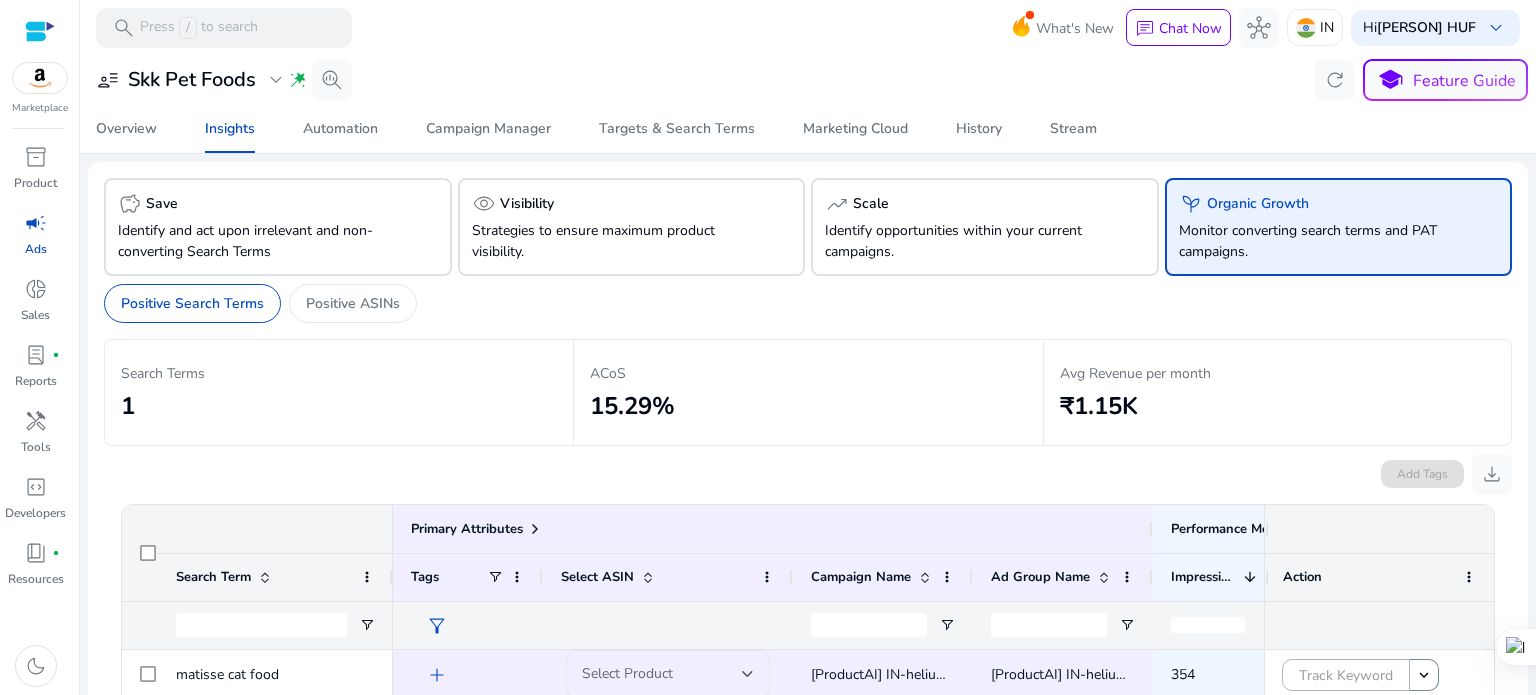 scroll, scrollTop: 0, scrollLeft: 0, axis: both 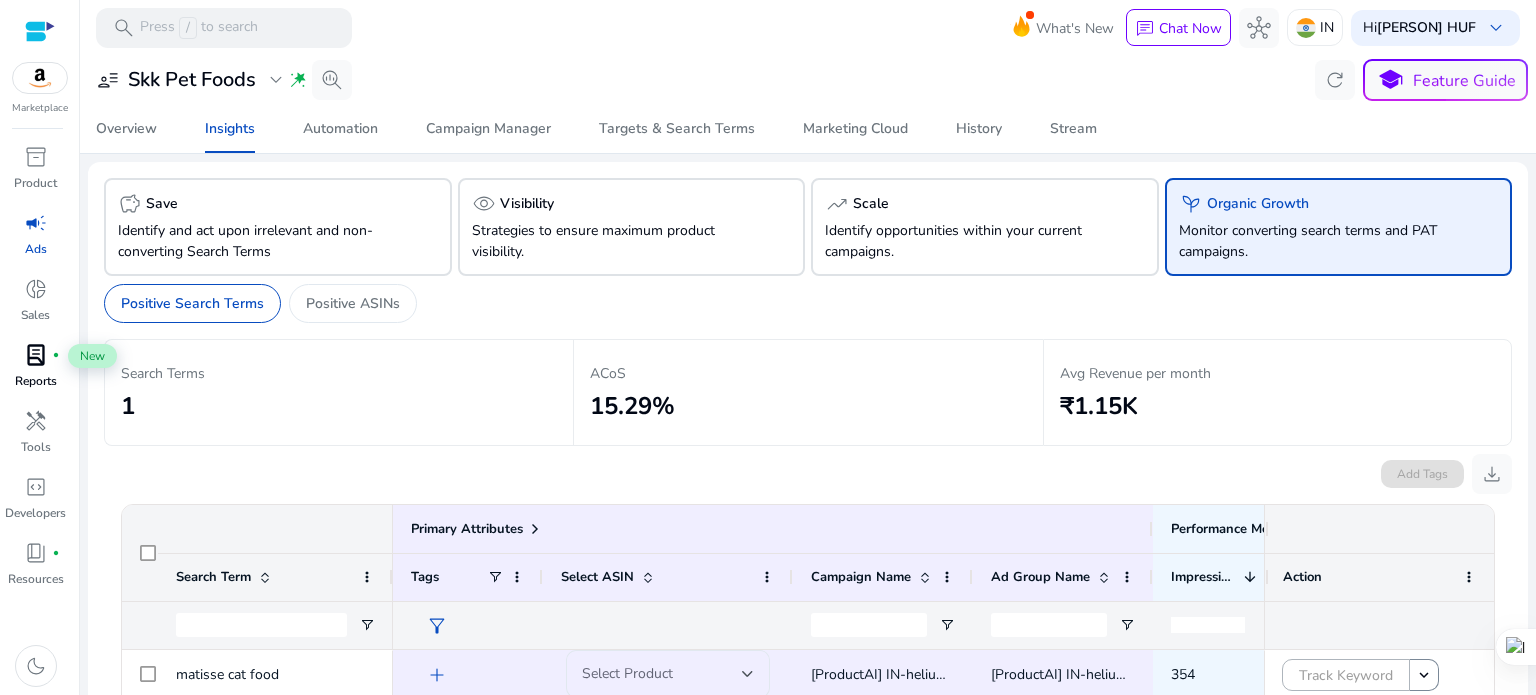click on "lab_profile" at bounding box center [36, 355] 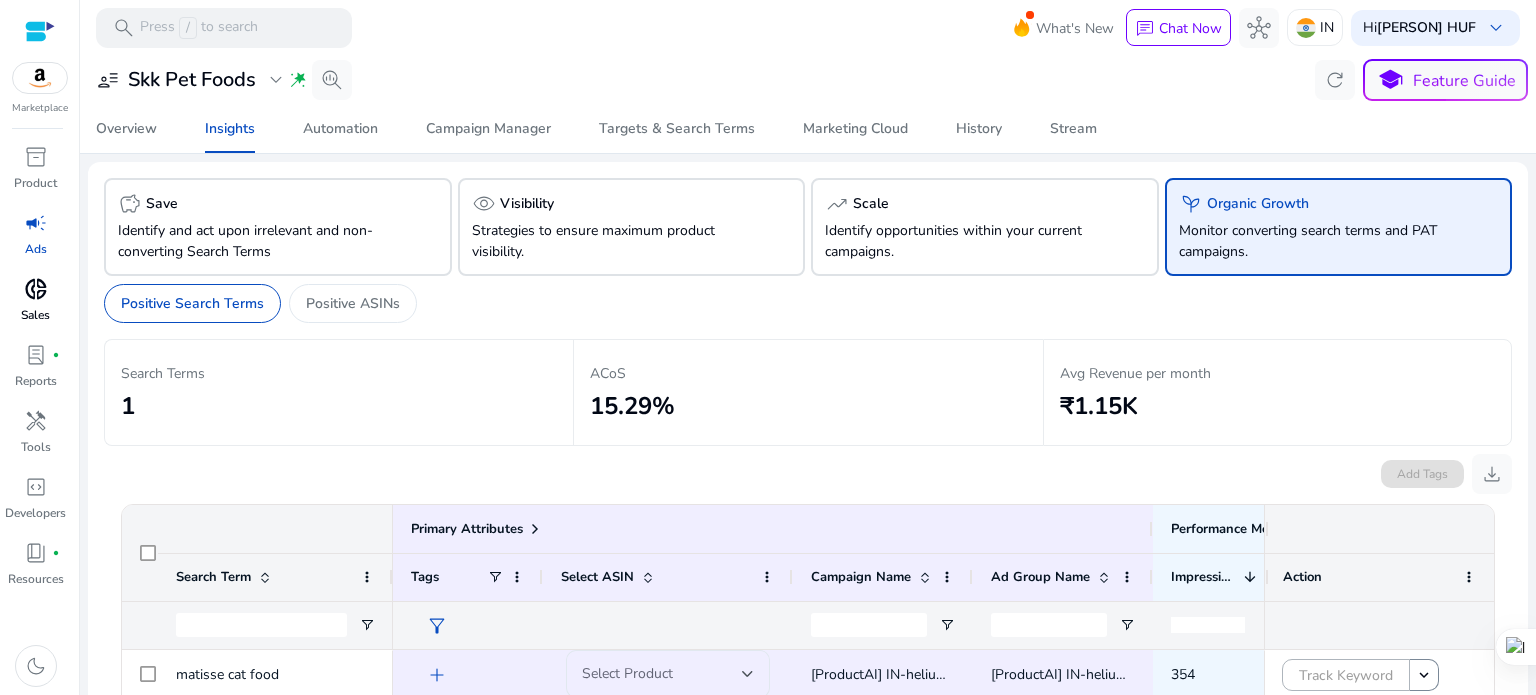 click on "donut_small" at bounding box center [36, 289] 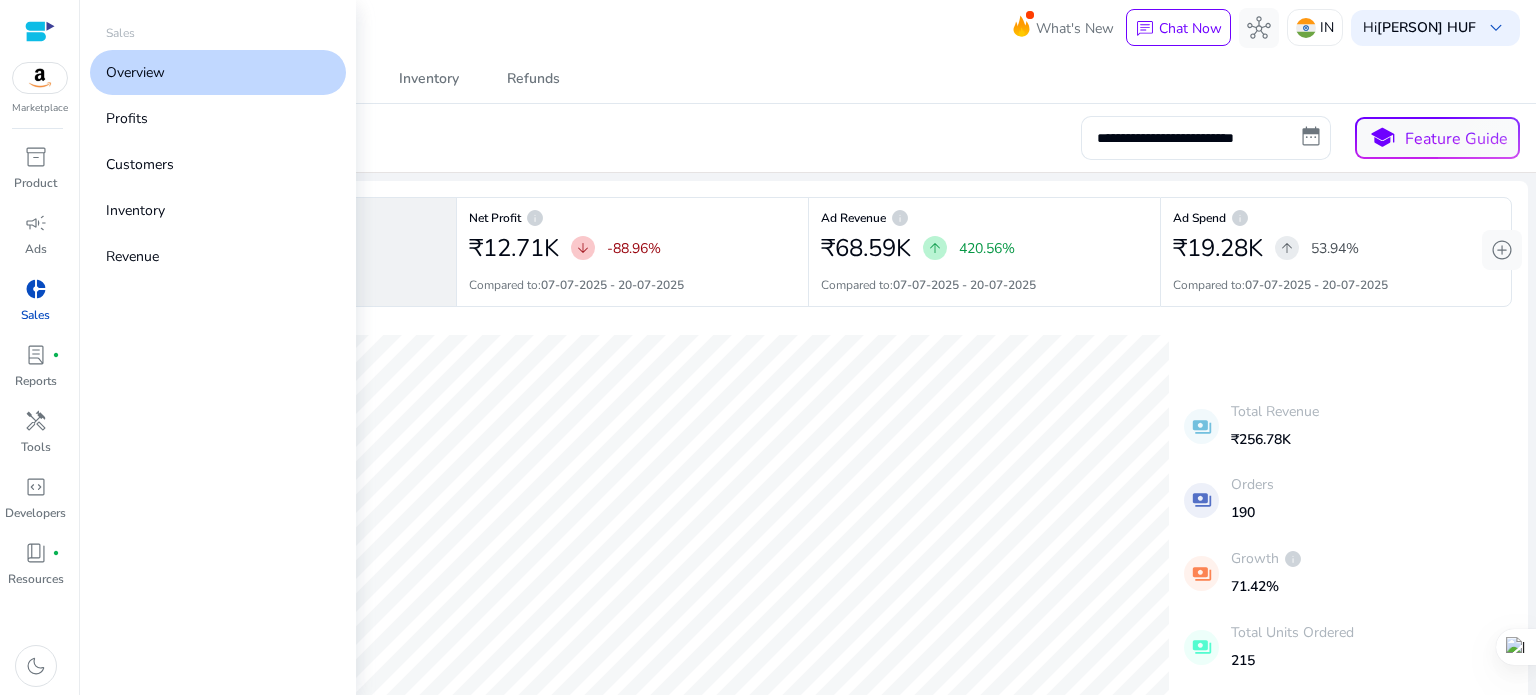 click on "donut_small" at bounding box center (36, 289) 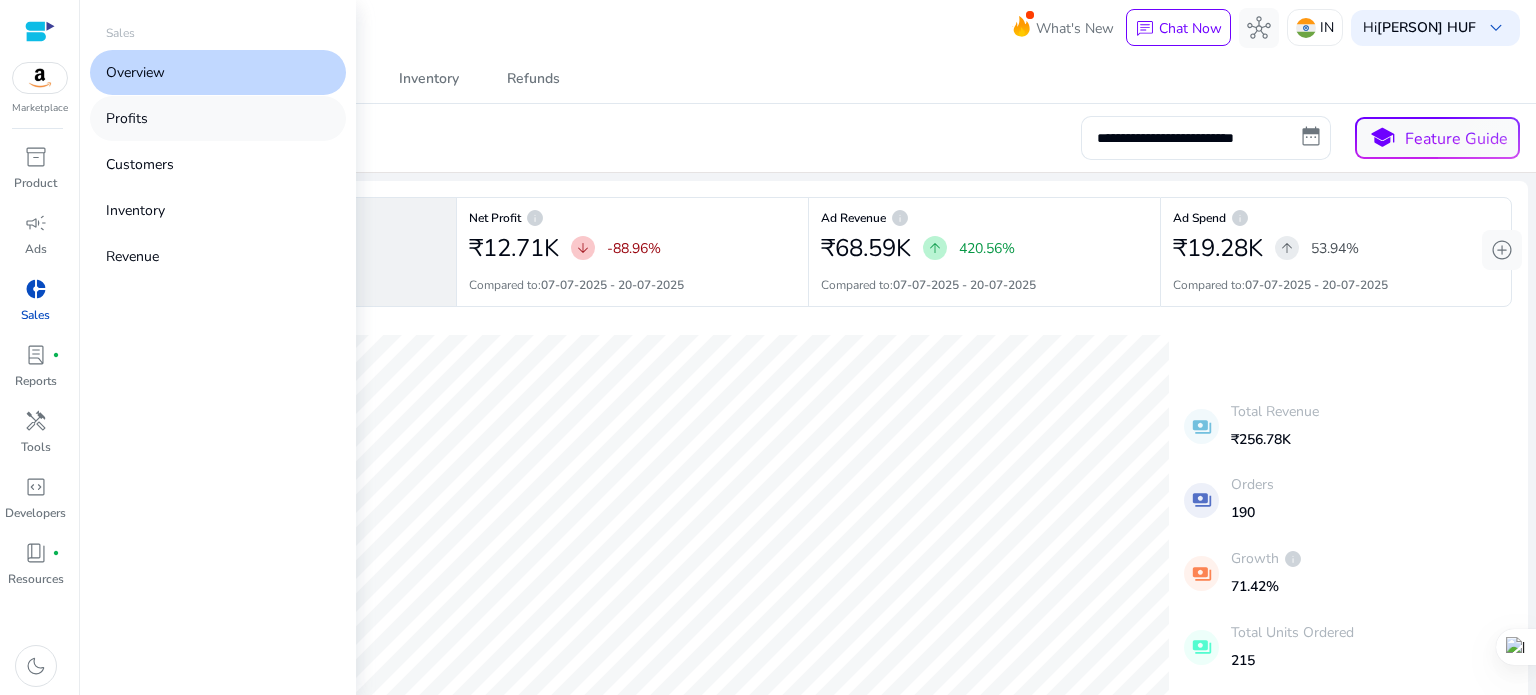 click on "Profits" at bounding box center [127, 118] 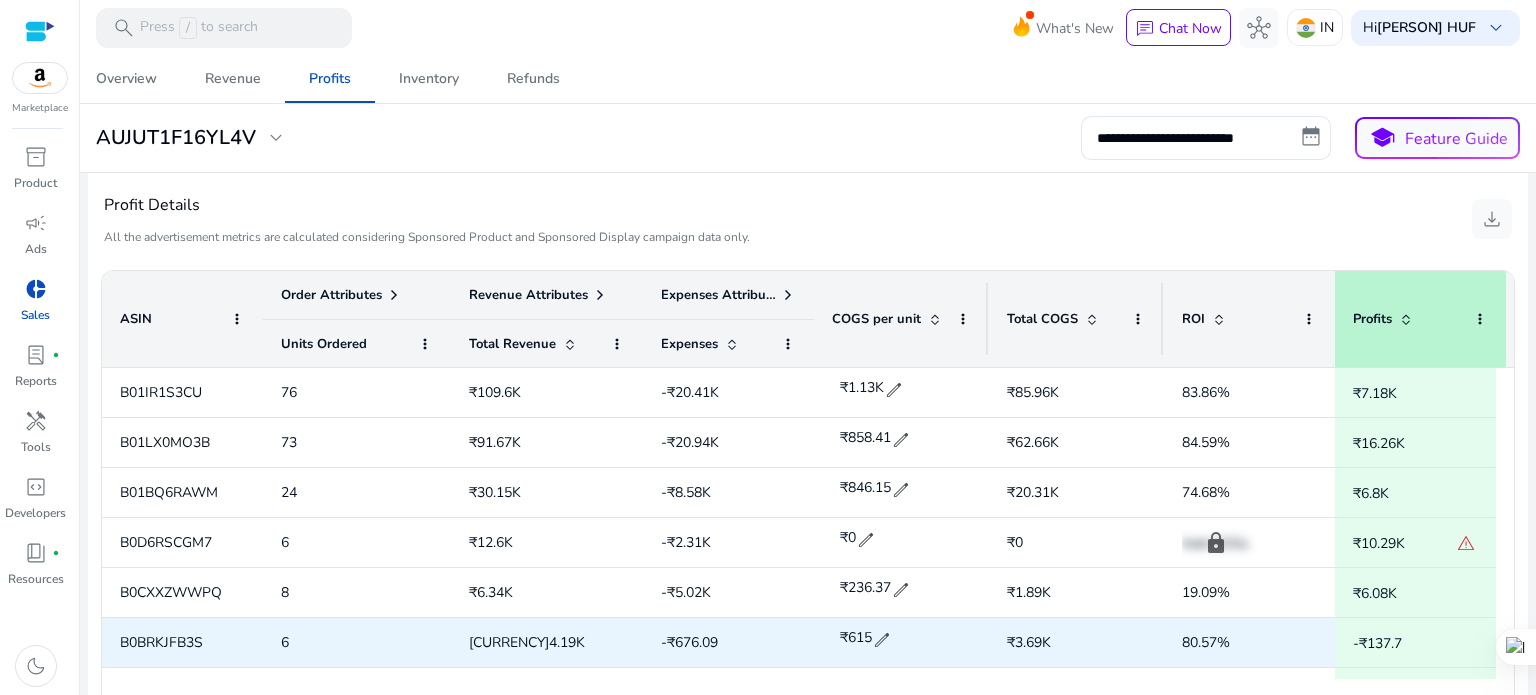 scroll, scrollTop: 825, scrollLeft: 0, axis: vertical 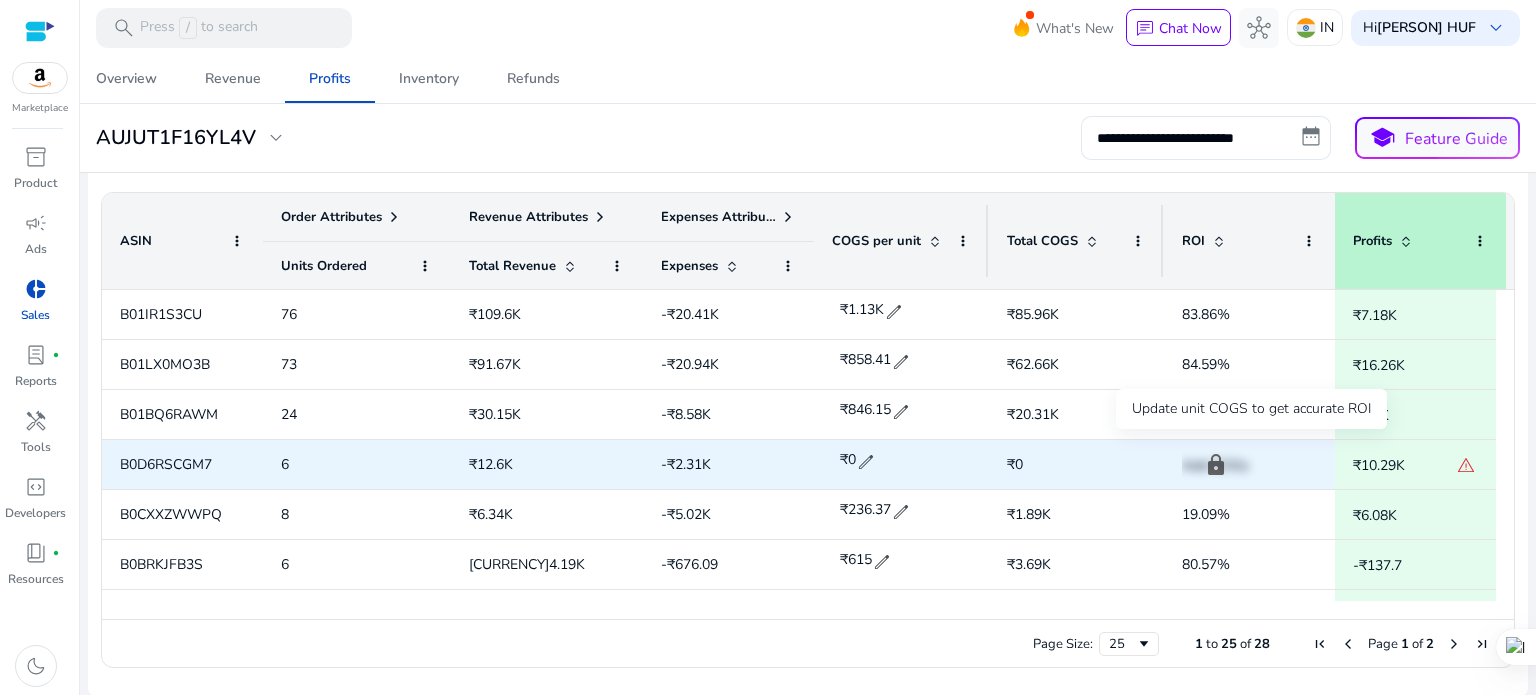 click on "Add COGs" 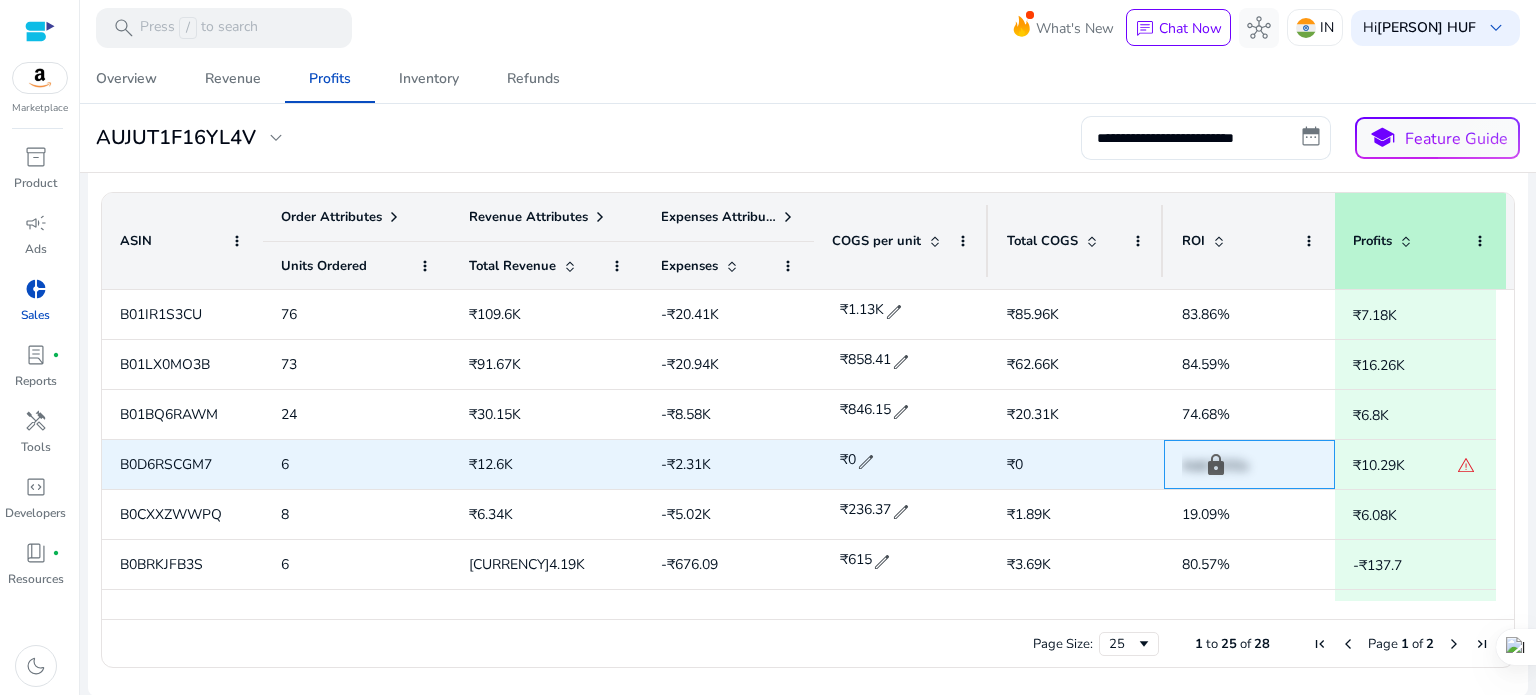 click on "Add COGs" 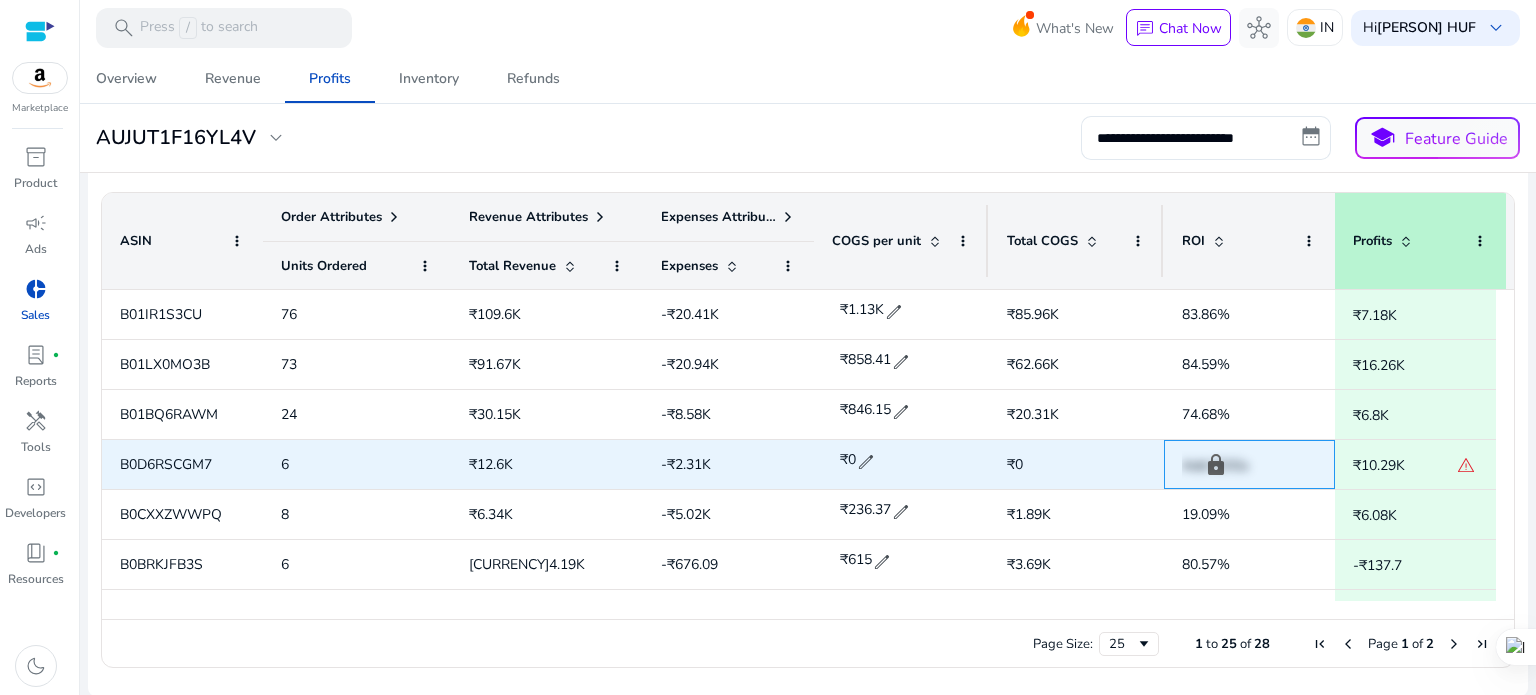 click on "Add COGs" 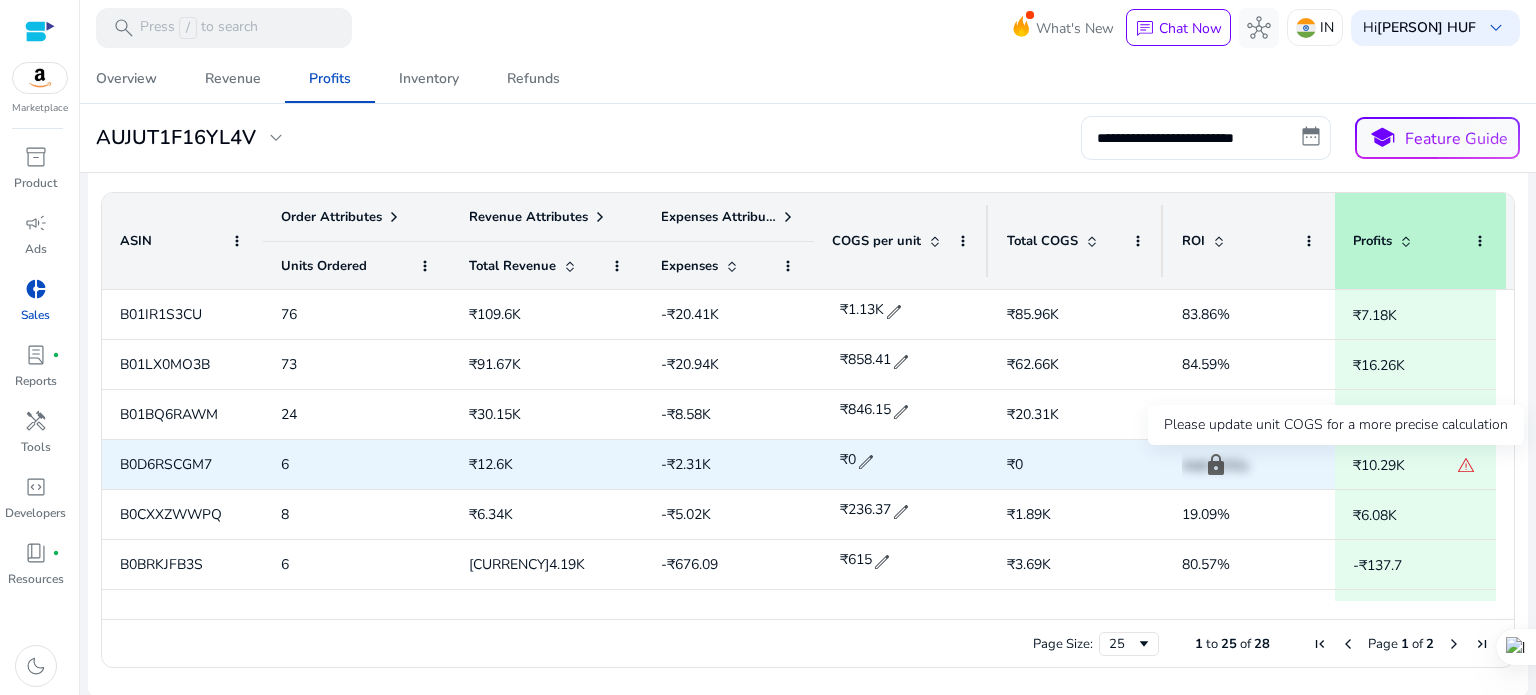 click on "warning" 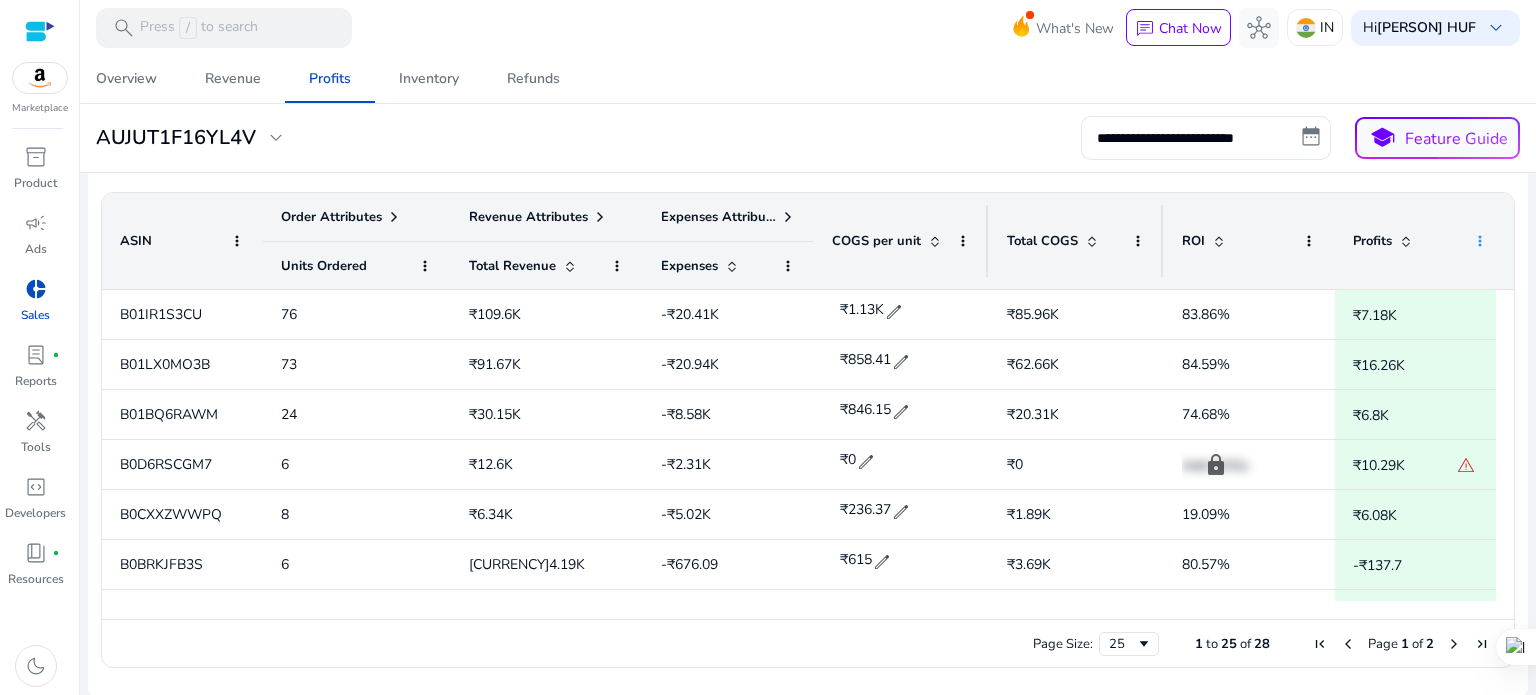 click 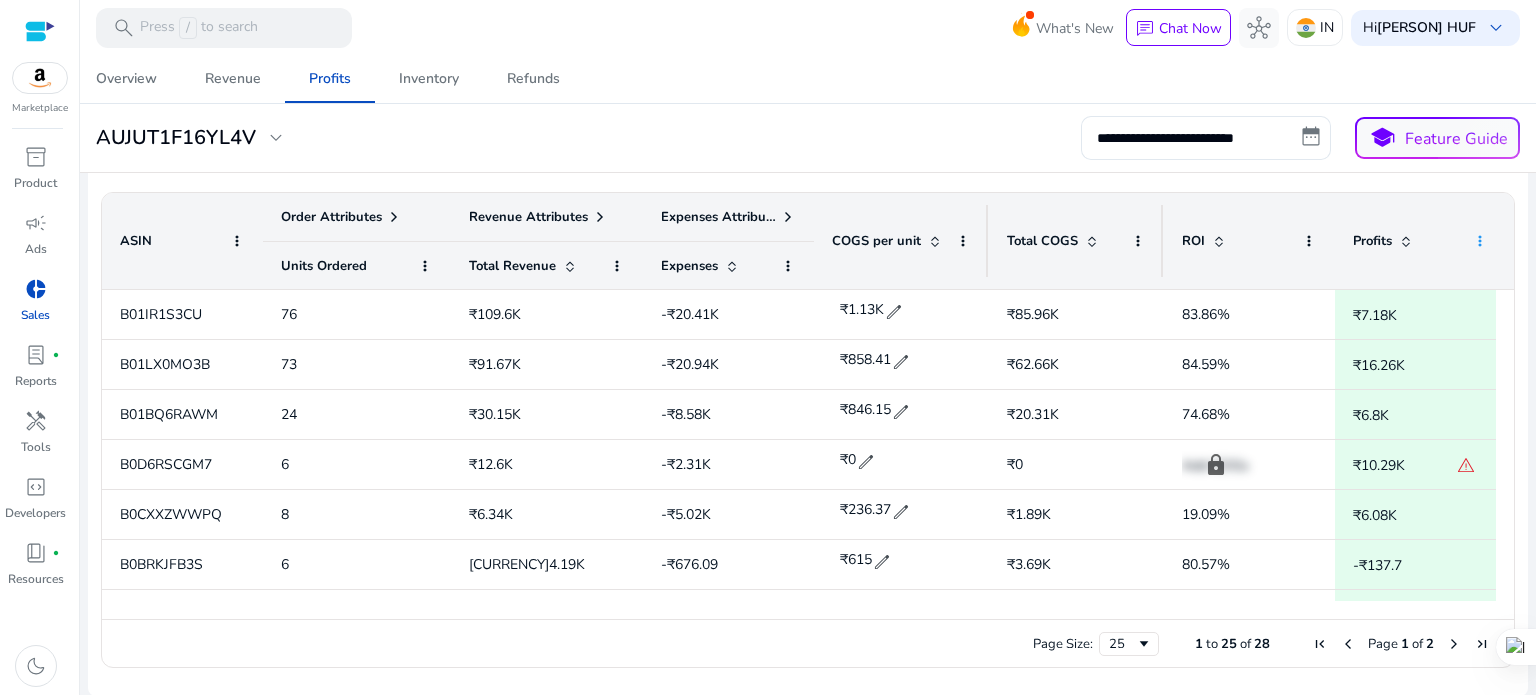 click 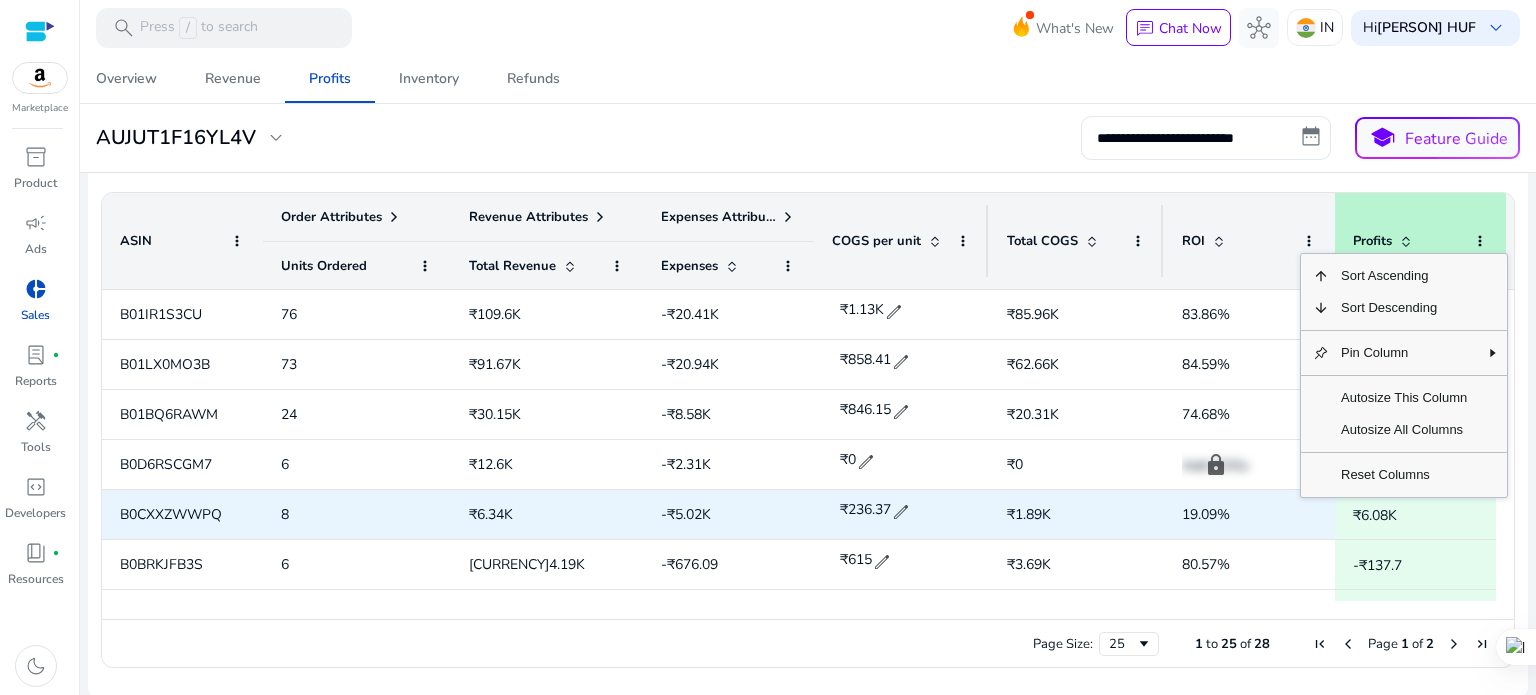 scroll, scrollTop: 200, scrollLeft: 0, axis: vertical 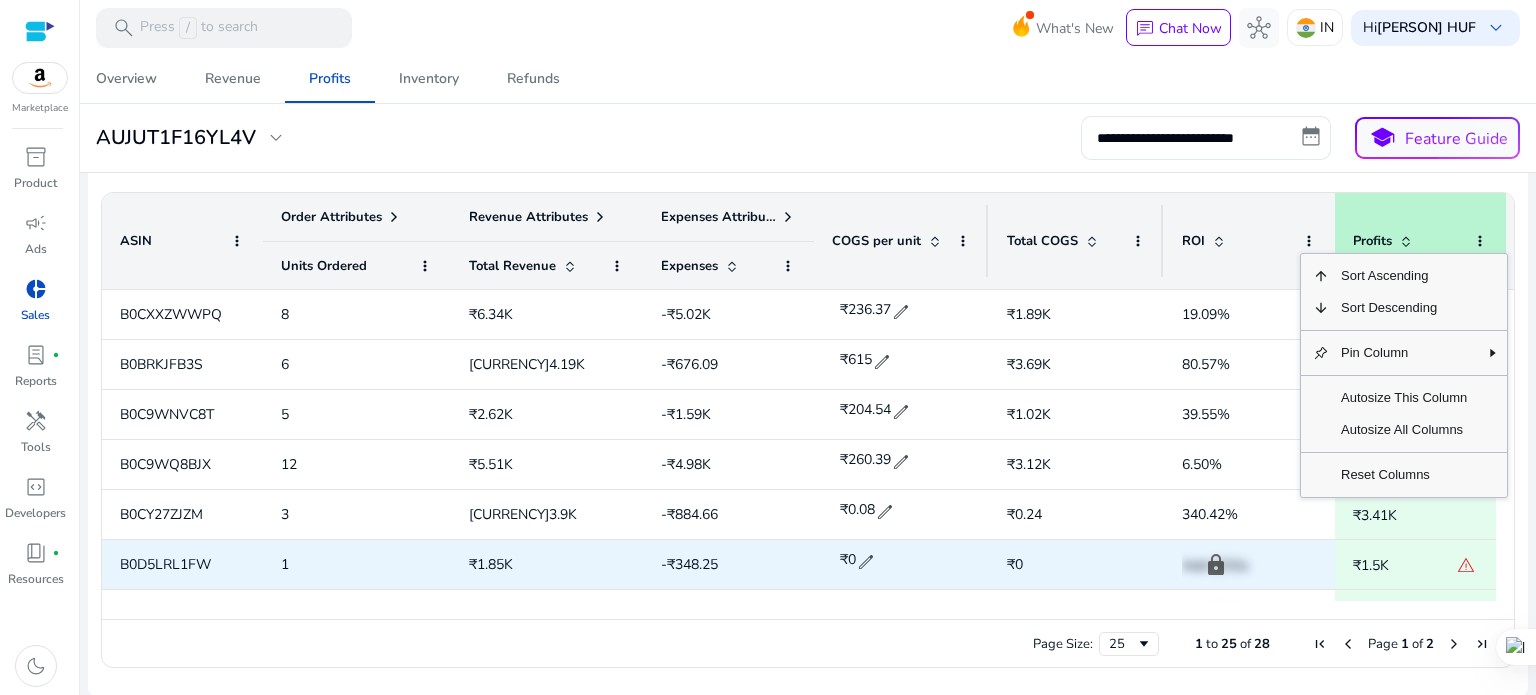 click on "Add COGs" 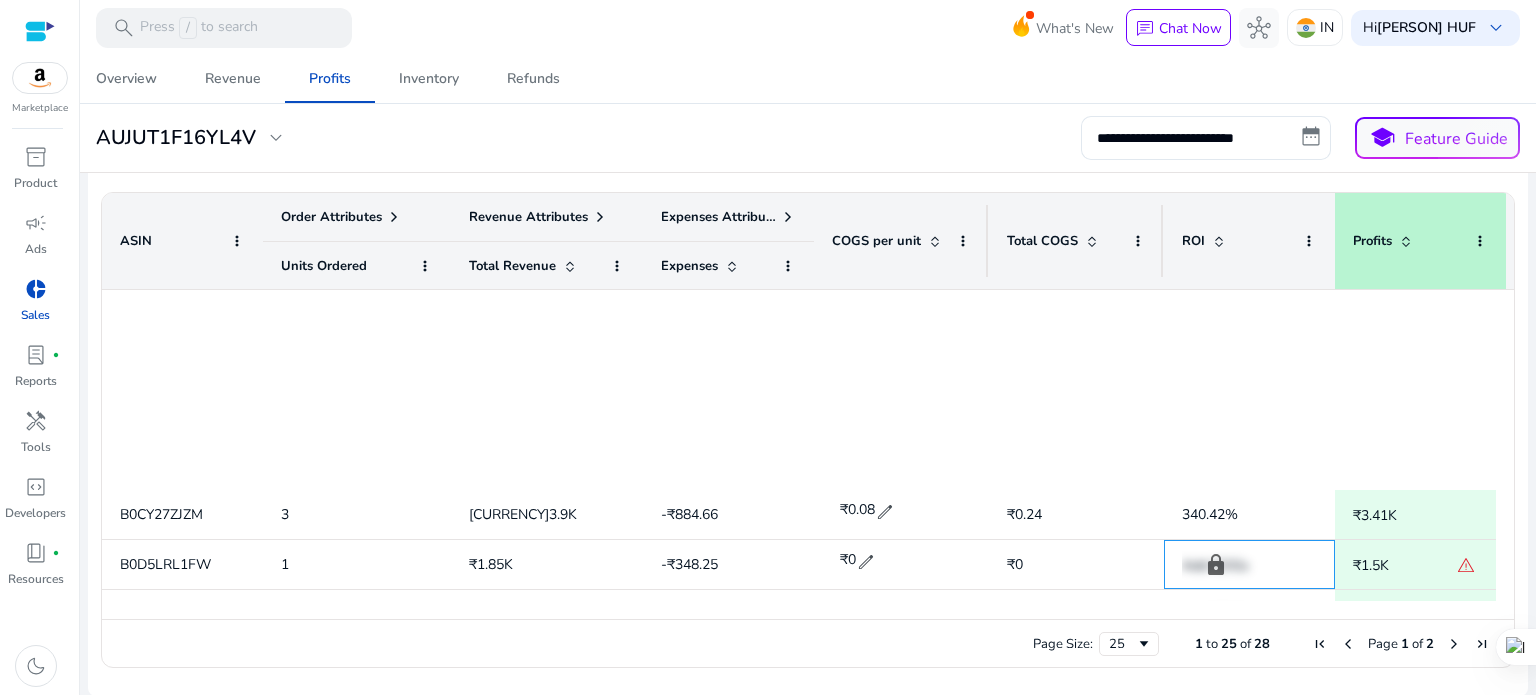 scroll, scrollTop: 939, scrollLeft: 0, axis: vertical 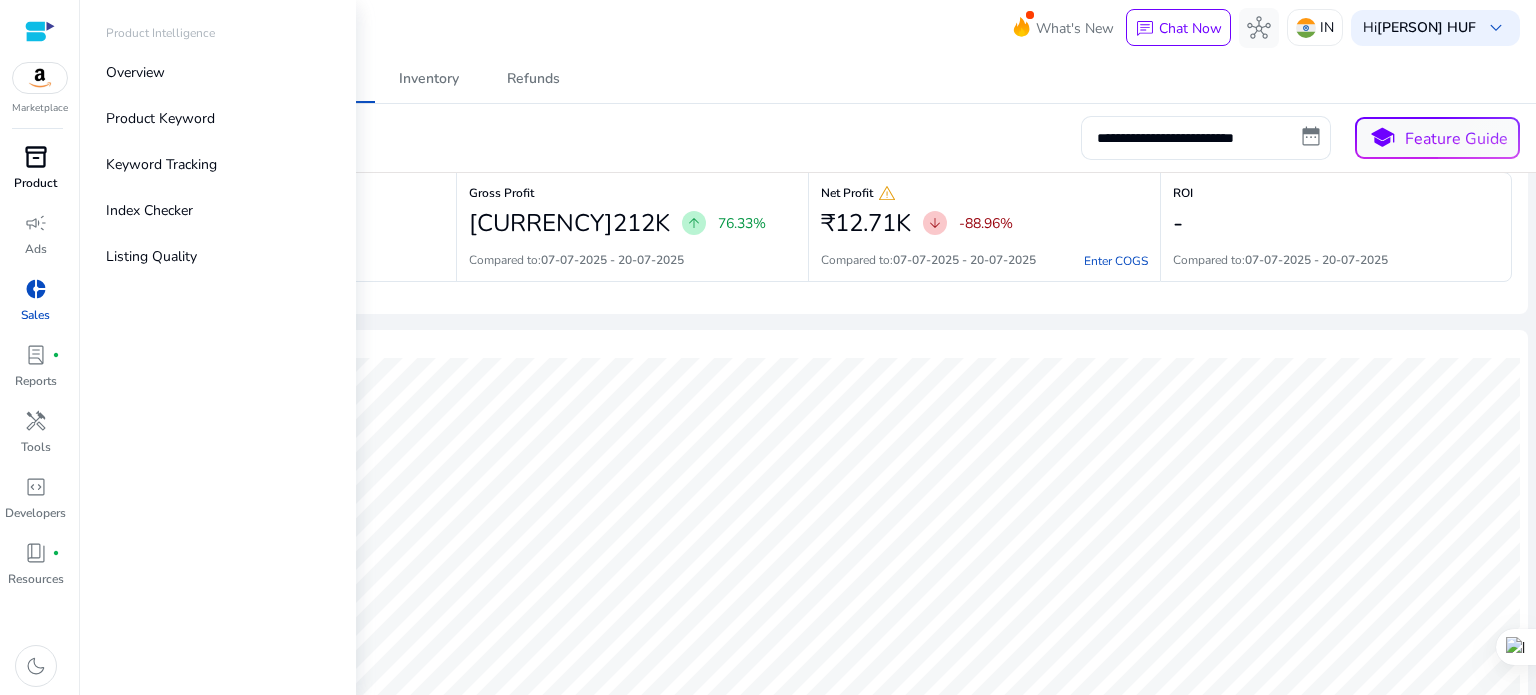 click on "inventory_2" at bounding box center (36, 157) 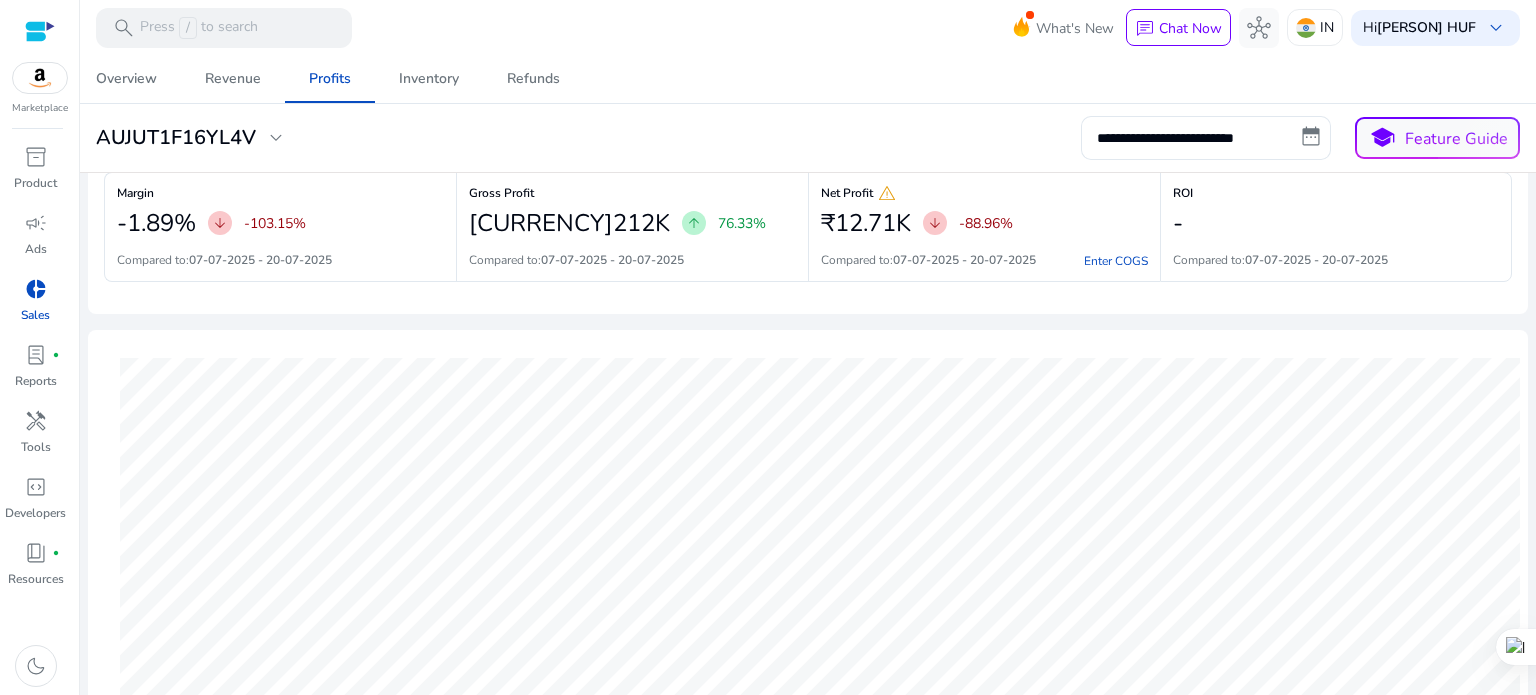 scroll, scrollTop: 319, scrollLeft: 0, axis: vertical 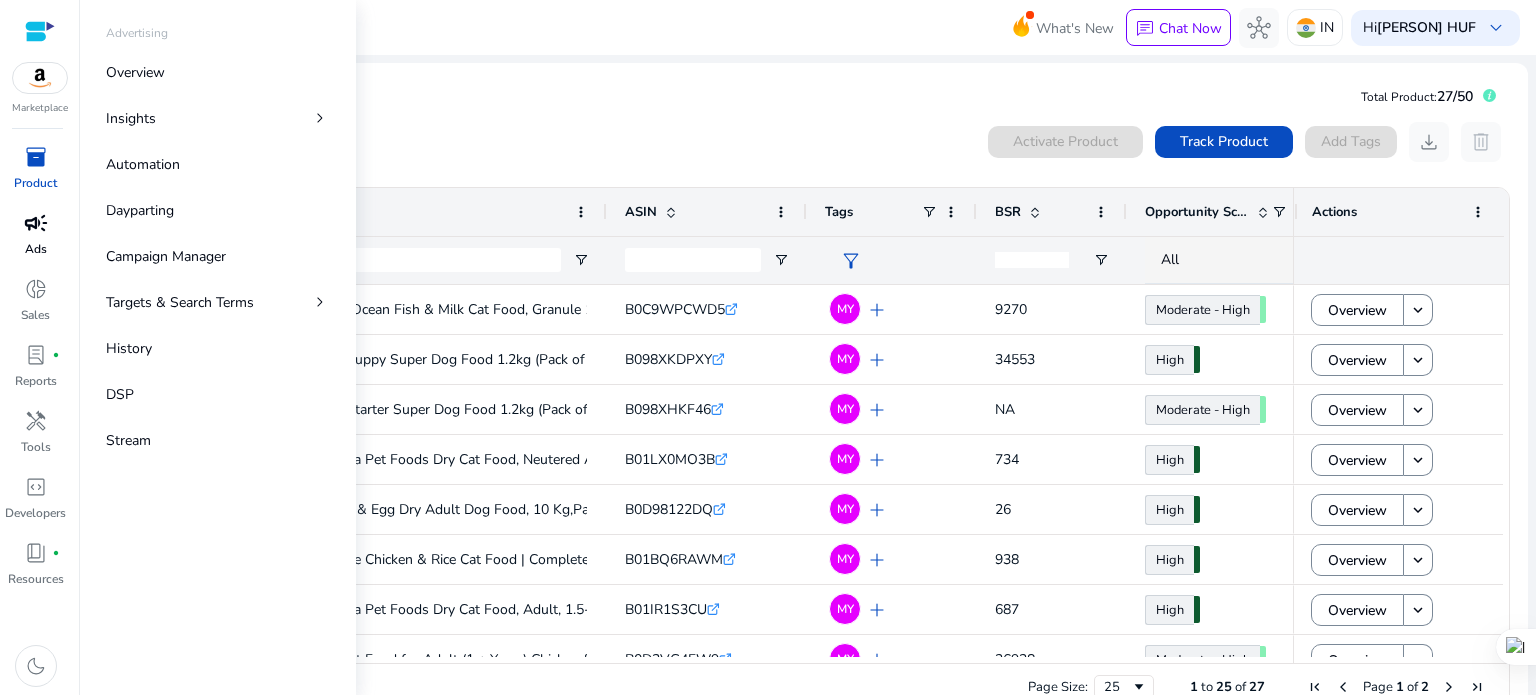 click on "campaign" at bounding box center (36, 223) 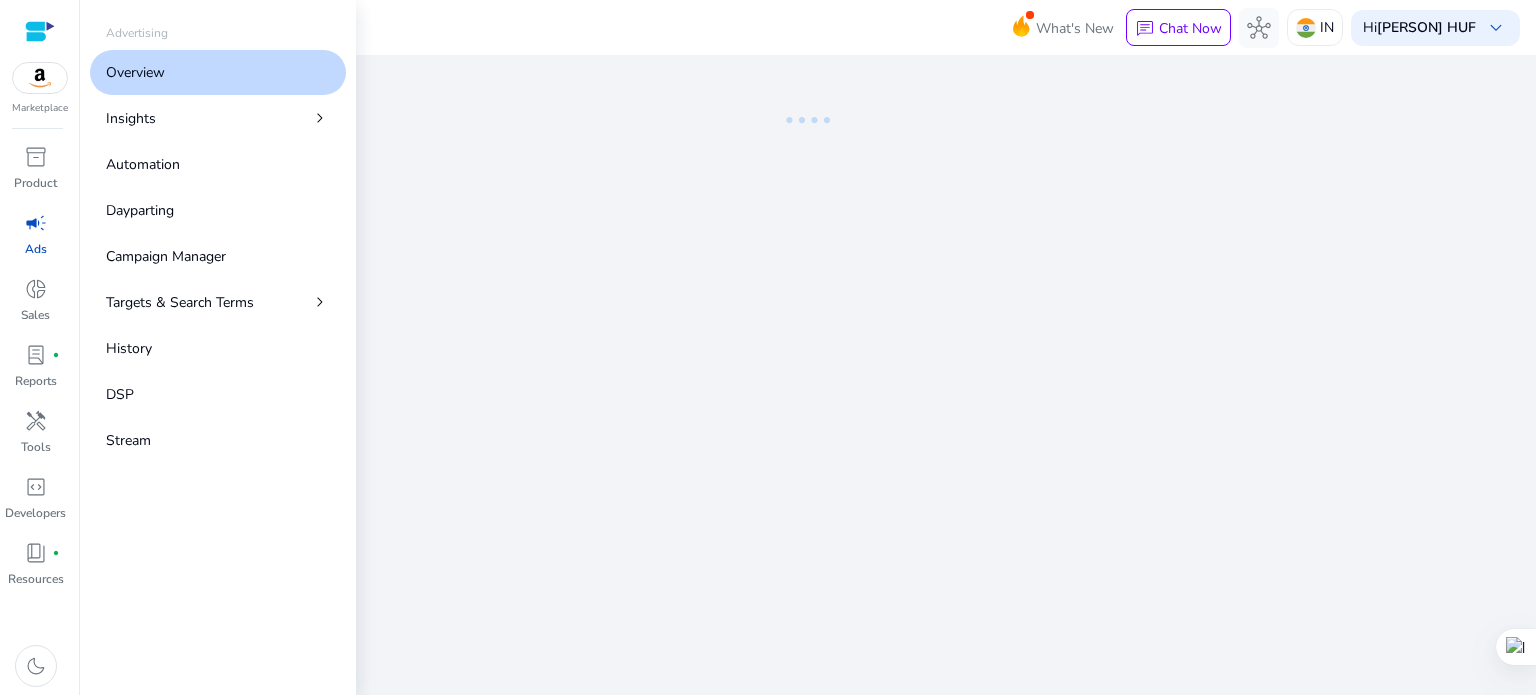 click on "Overview" at bounding box center [218, 72] 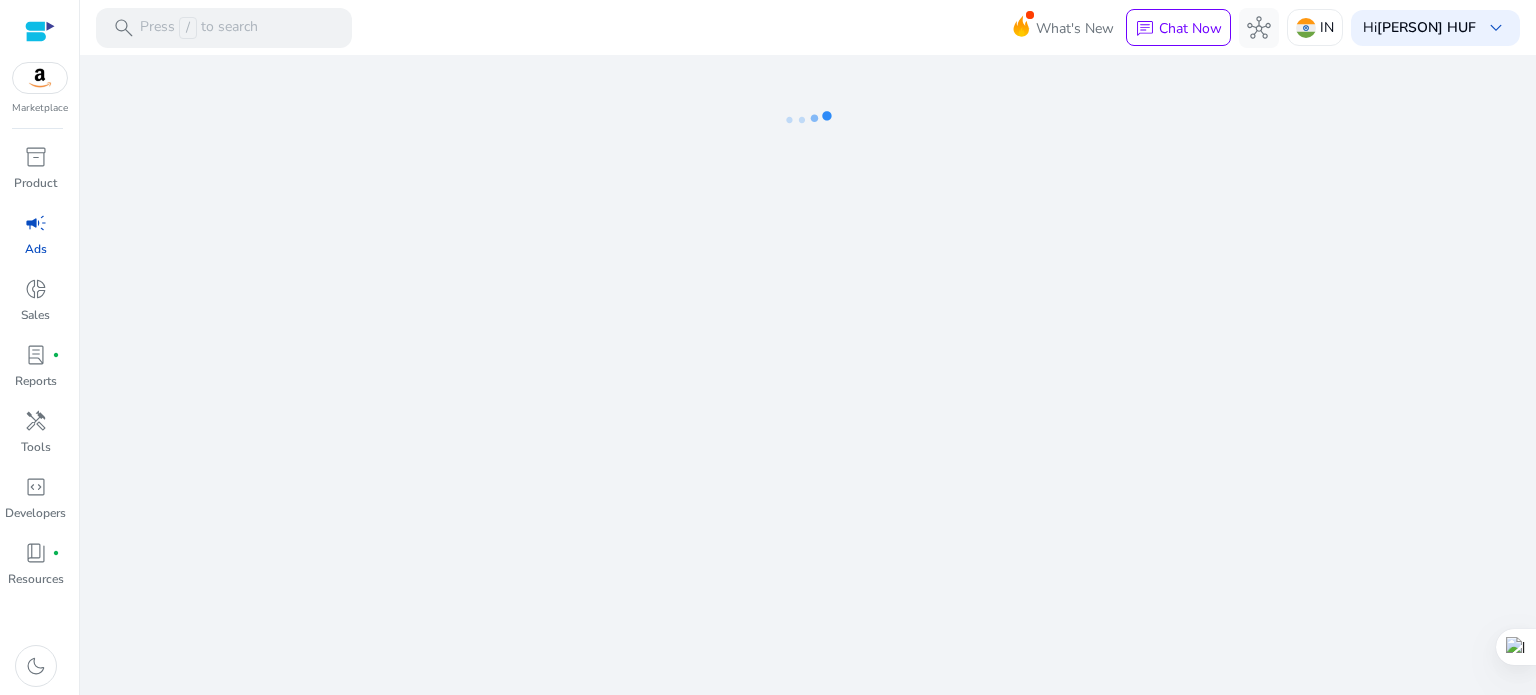 select on "*" 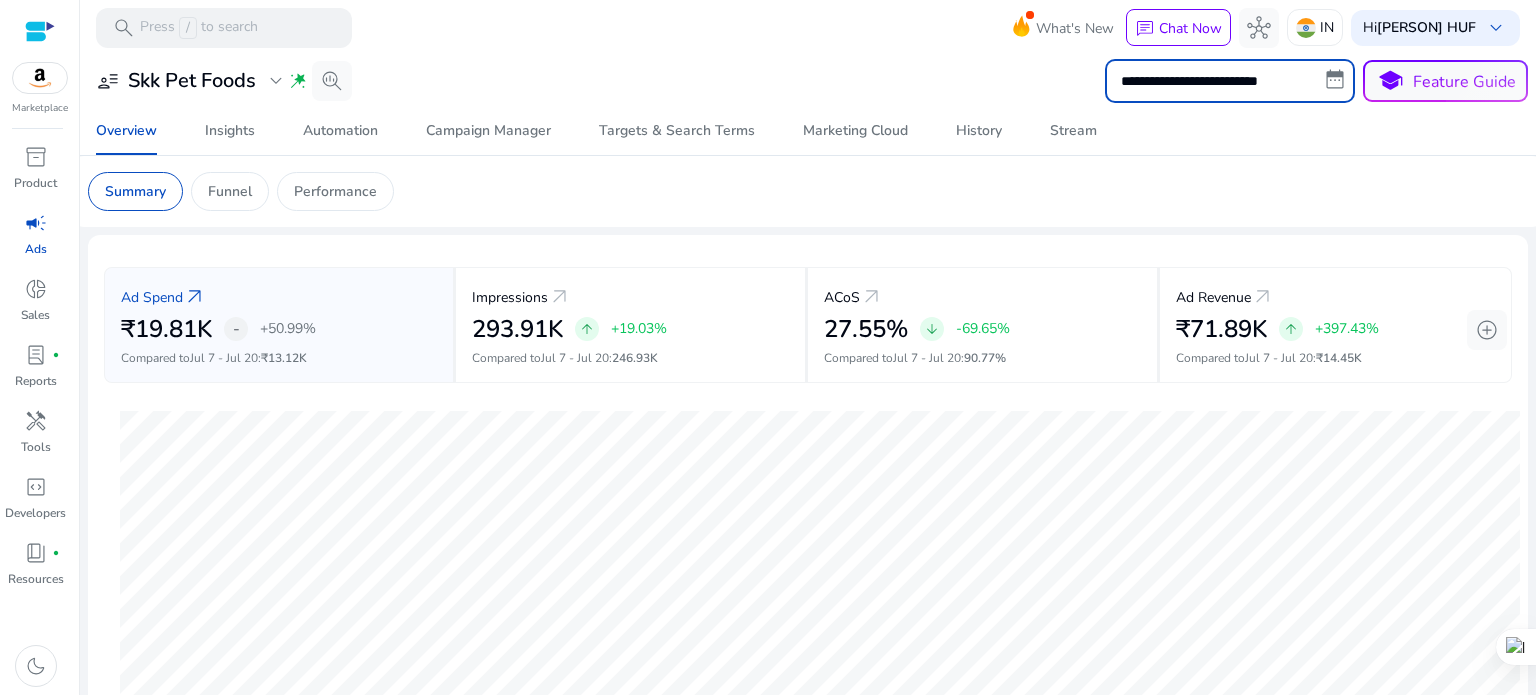 click on "**********" at bounding box center [1230, 81] 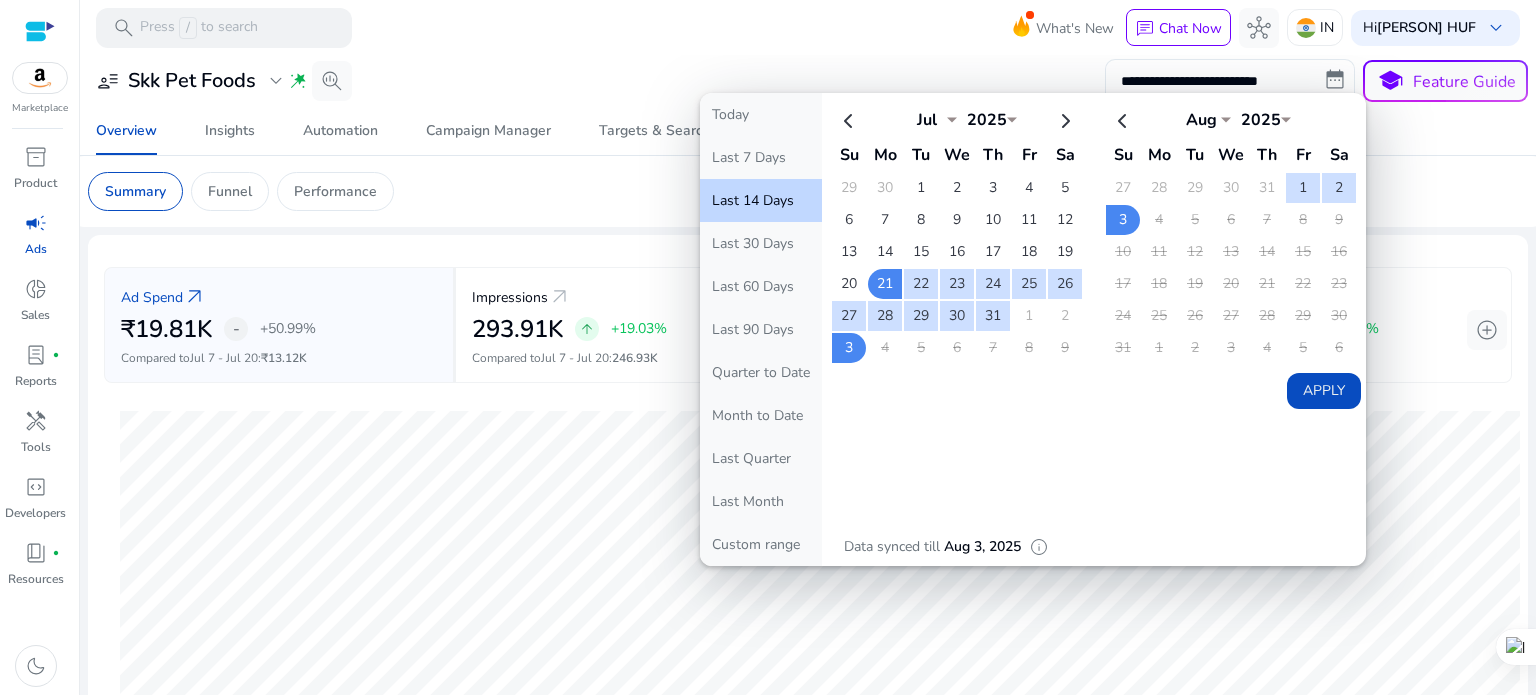 click on "Apply" 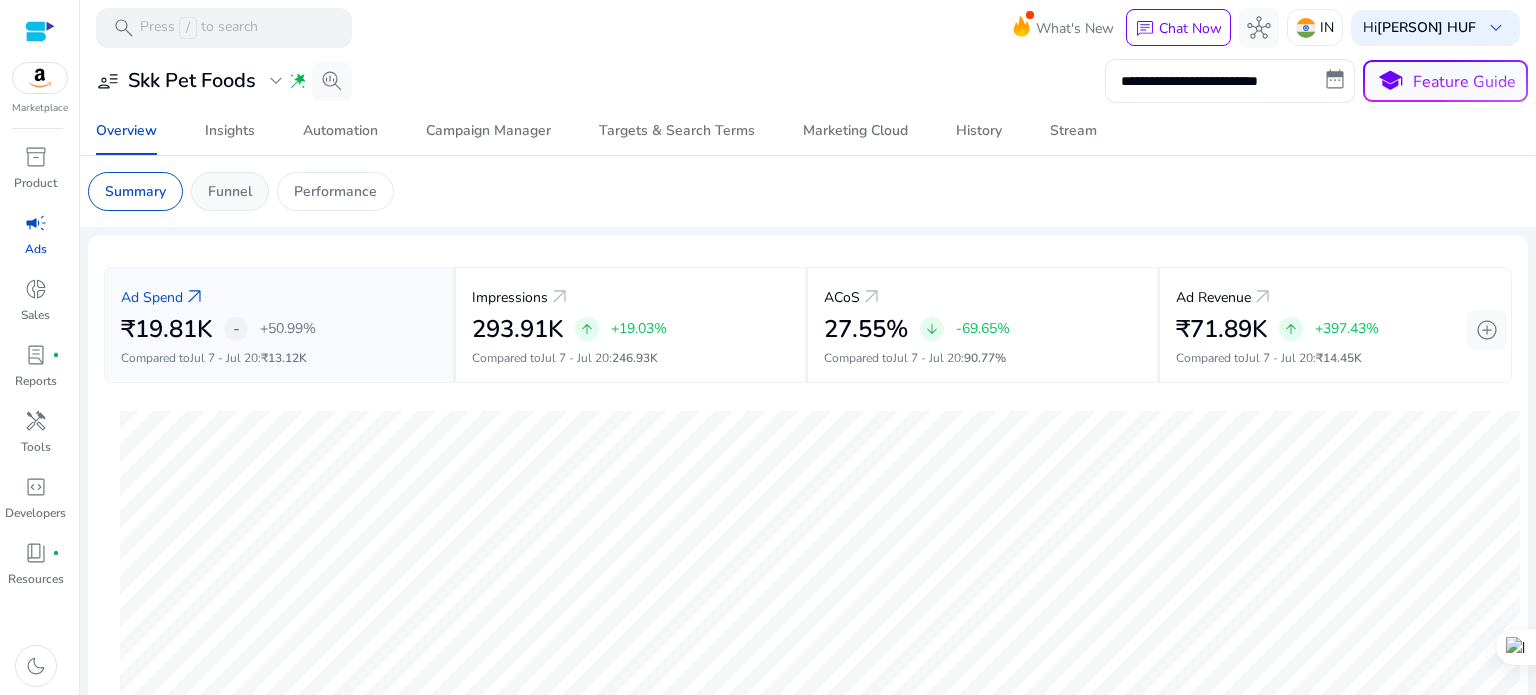 click on "Funnel" 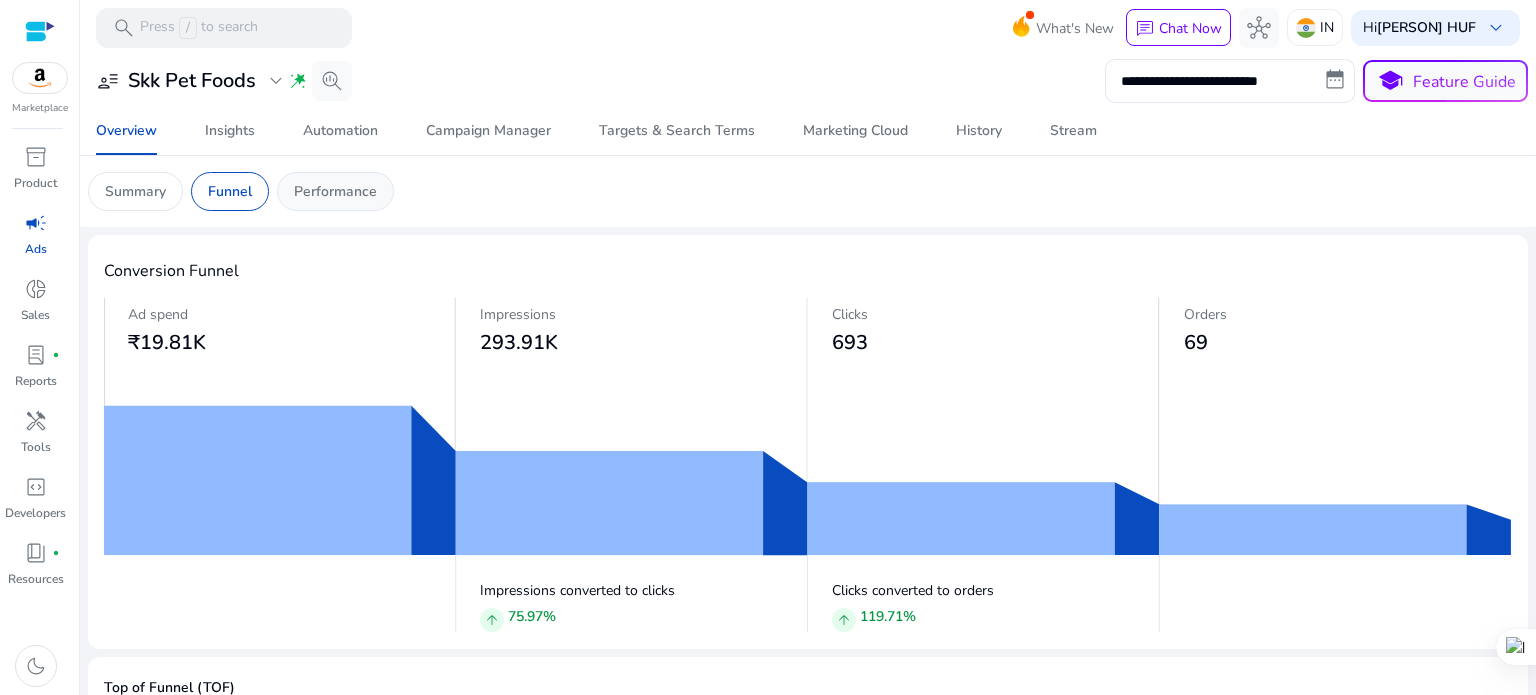 click on "Performance" 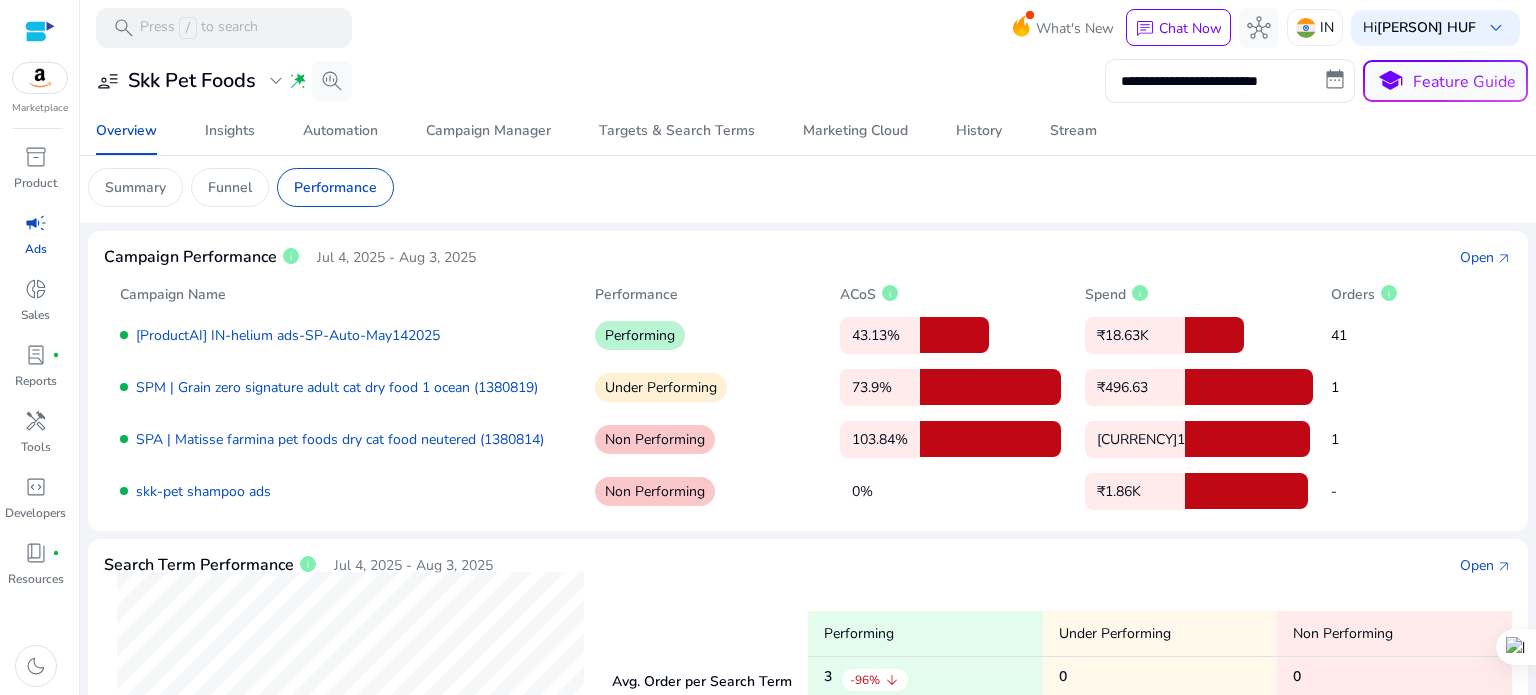 scroll, scrollTop: 0, scrollLeft: 0, axis: both 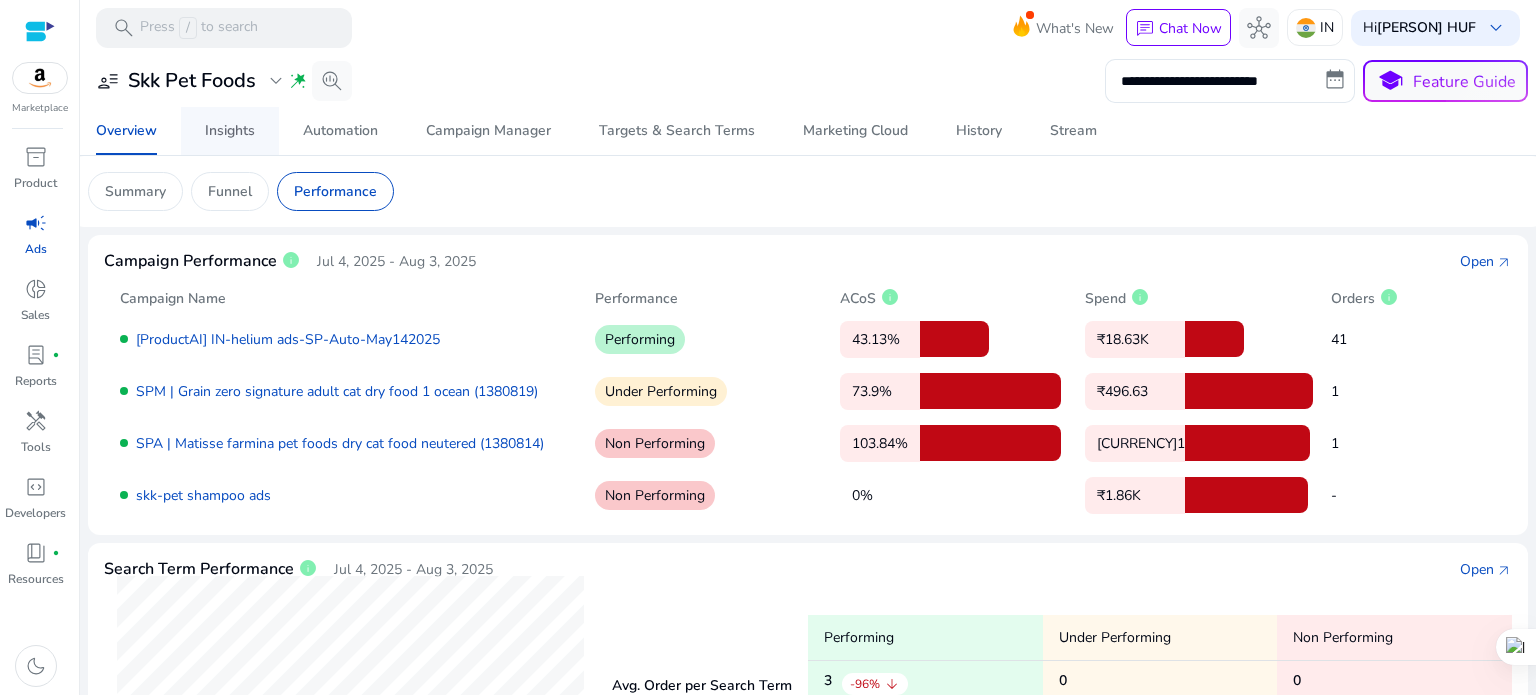click on "Insights" at bounding box center [230, 131] 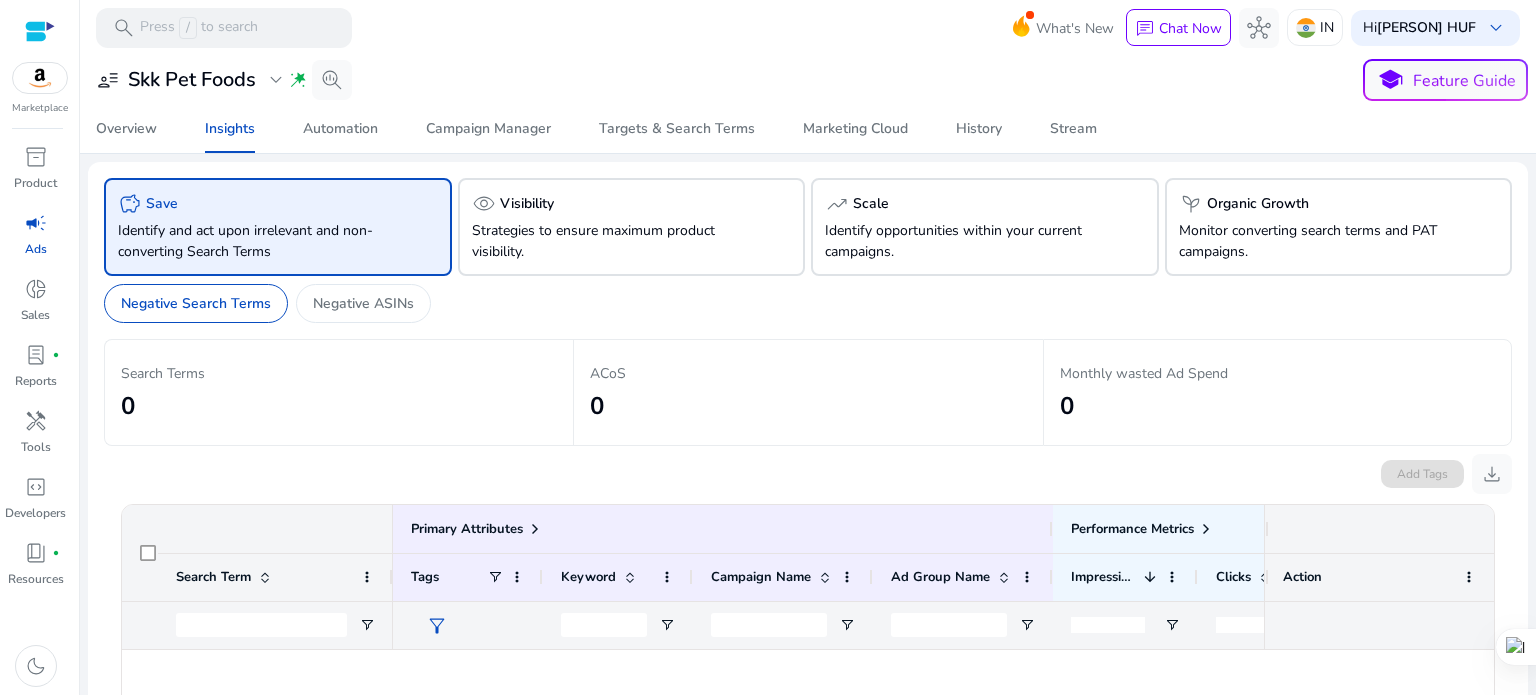 scroll, scrollTop: 0, scrollLeft: 0, axis: both 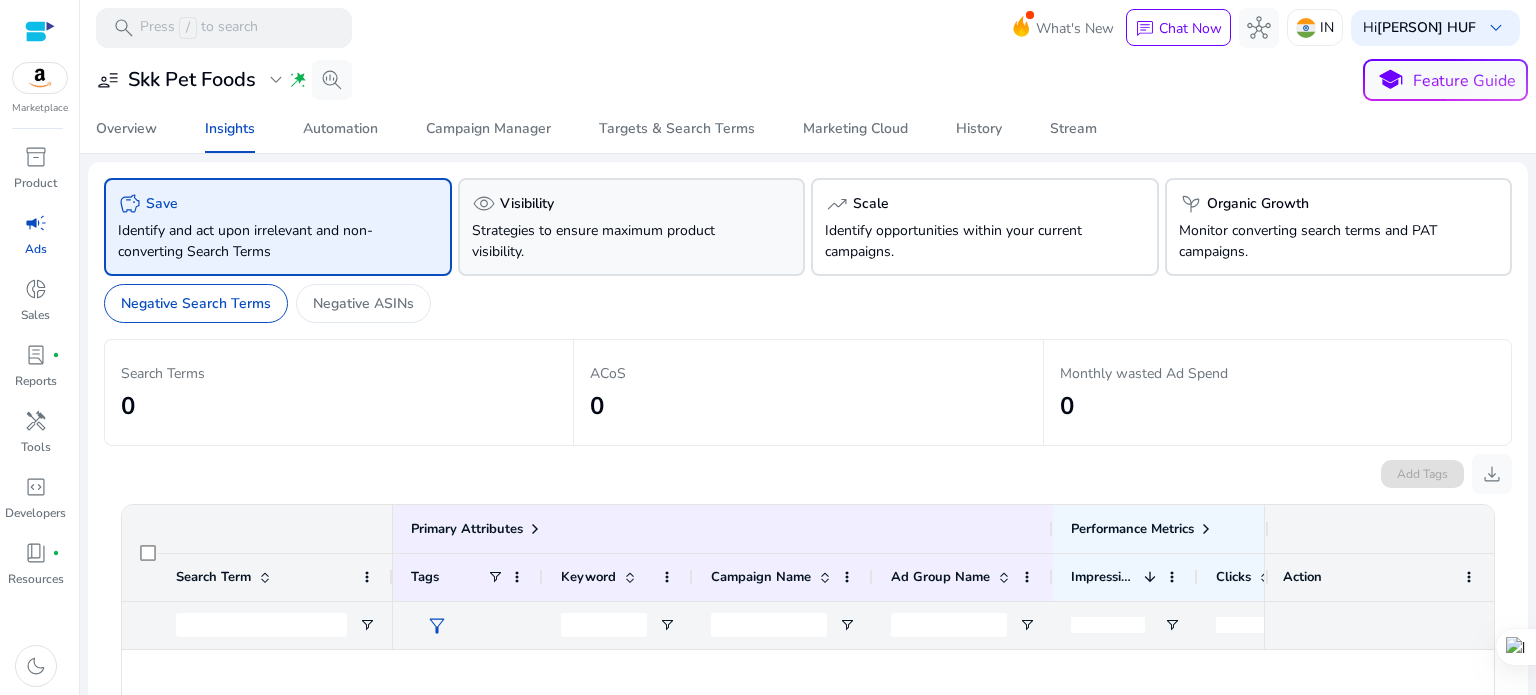 click on "Visibility" 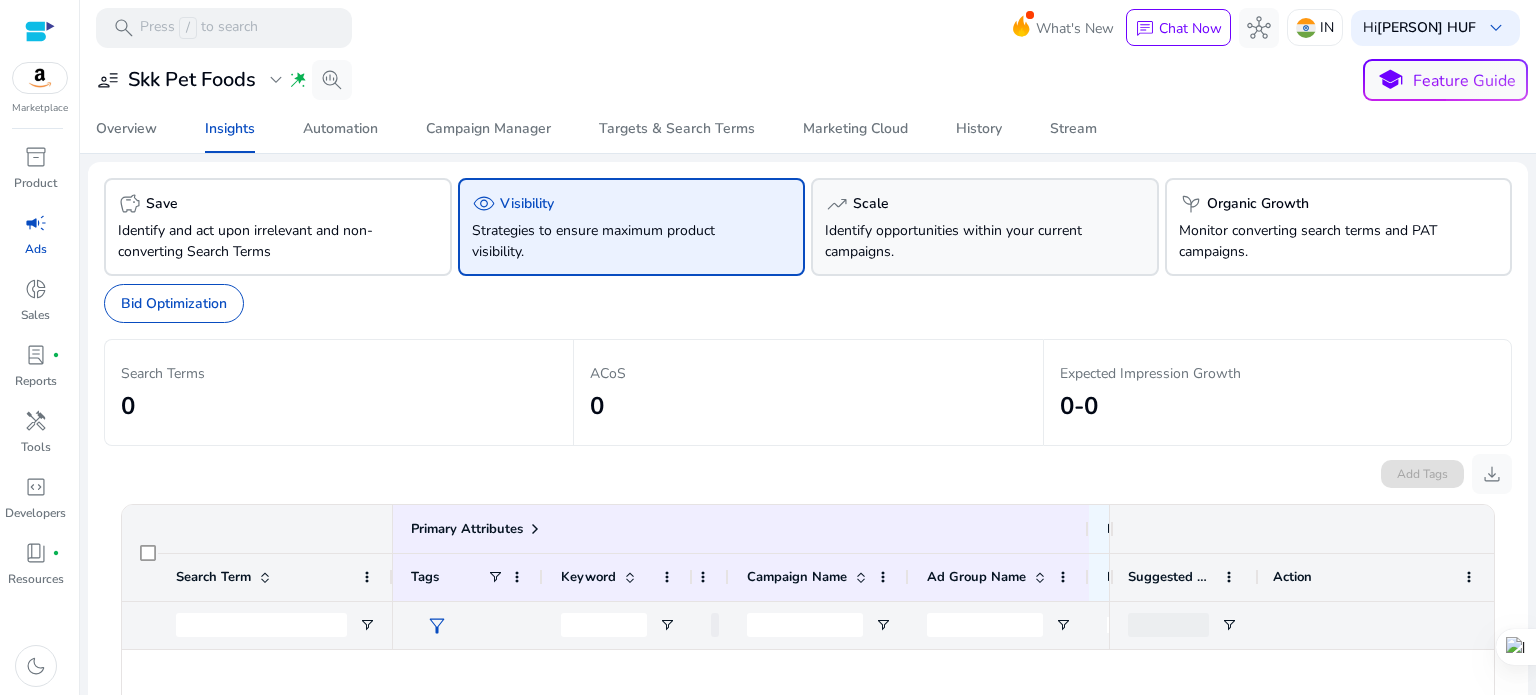 click on "Identify opportunities within your current campaigns." 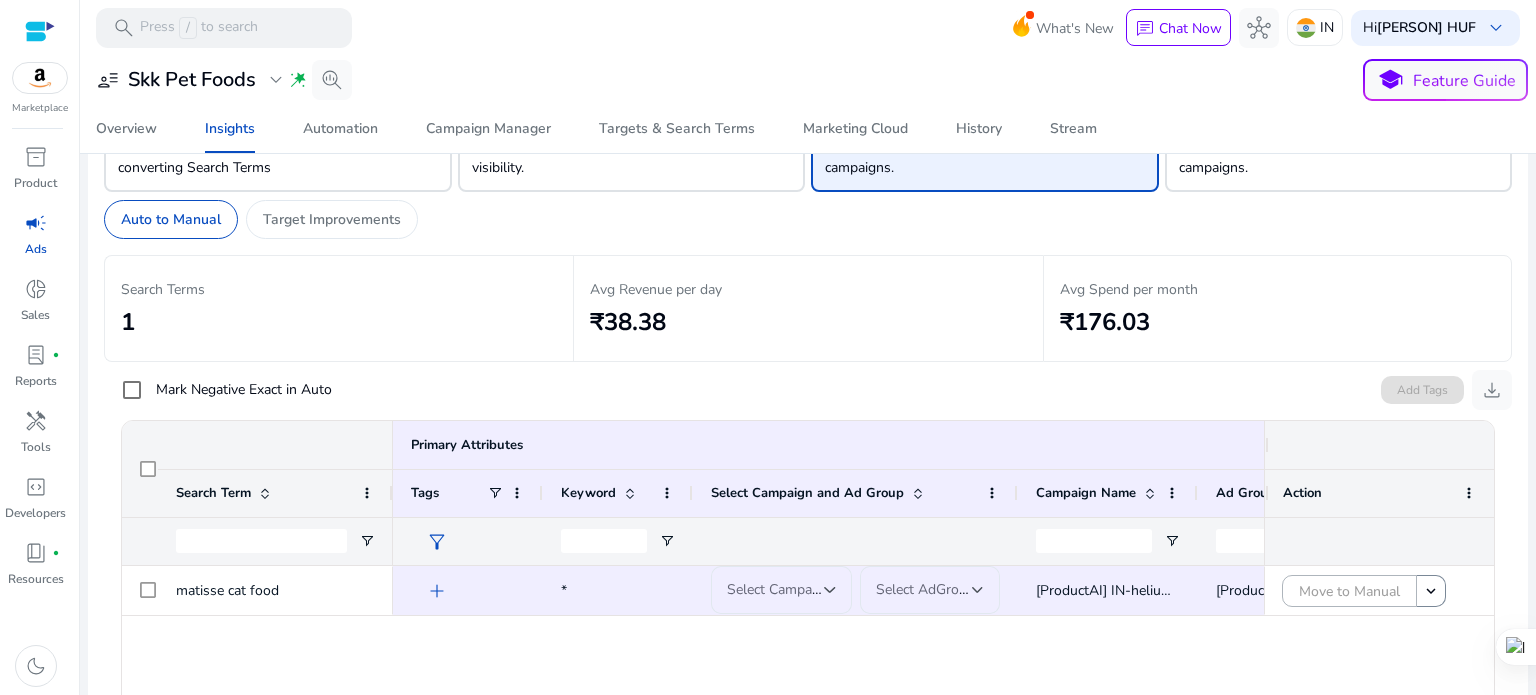 scroll, scrollTop: 0, scrollLeft: 0, axis: both 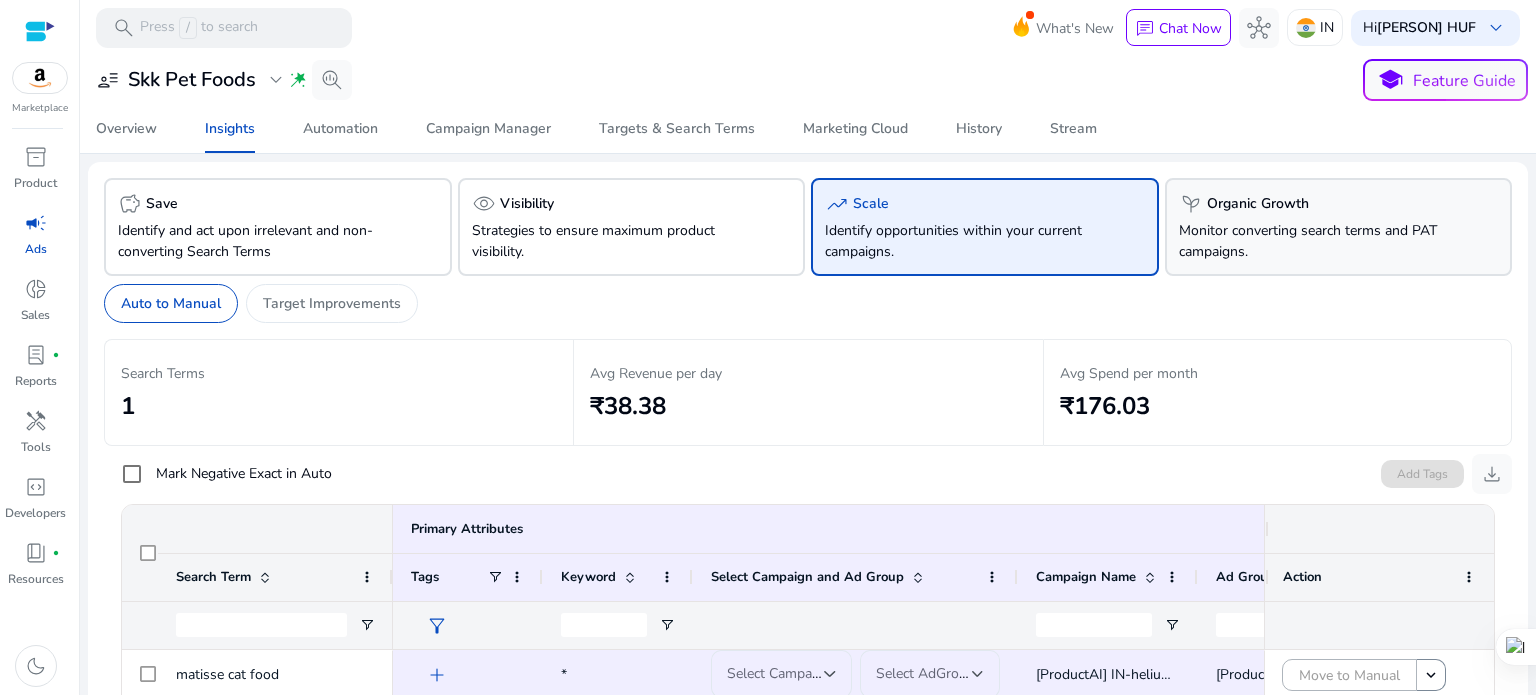 click on "Organic Growth" 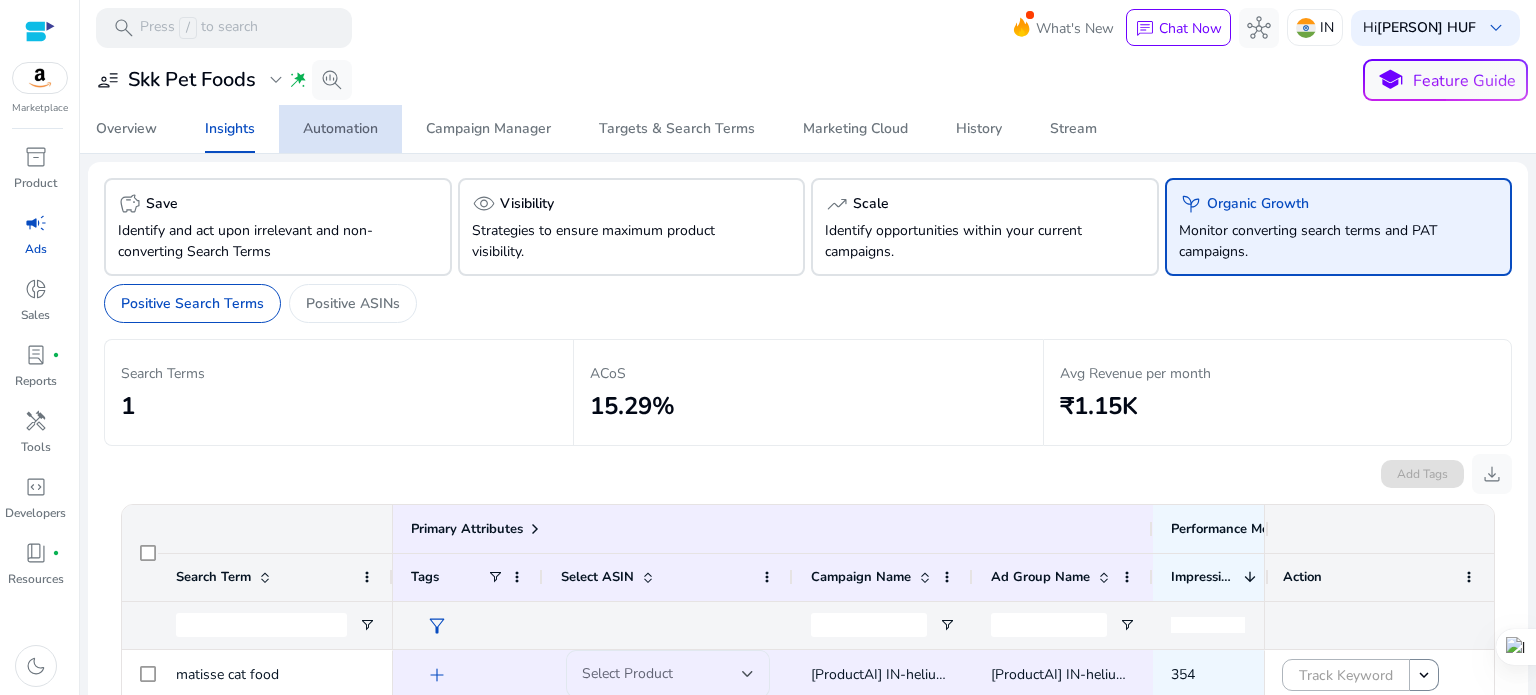 click on "Automation" at bounding box center (340, 129) 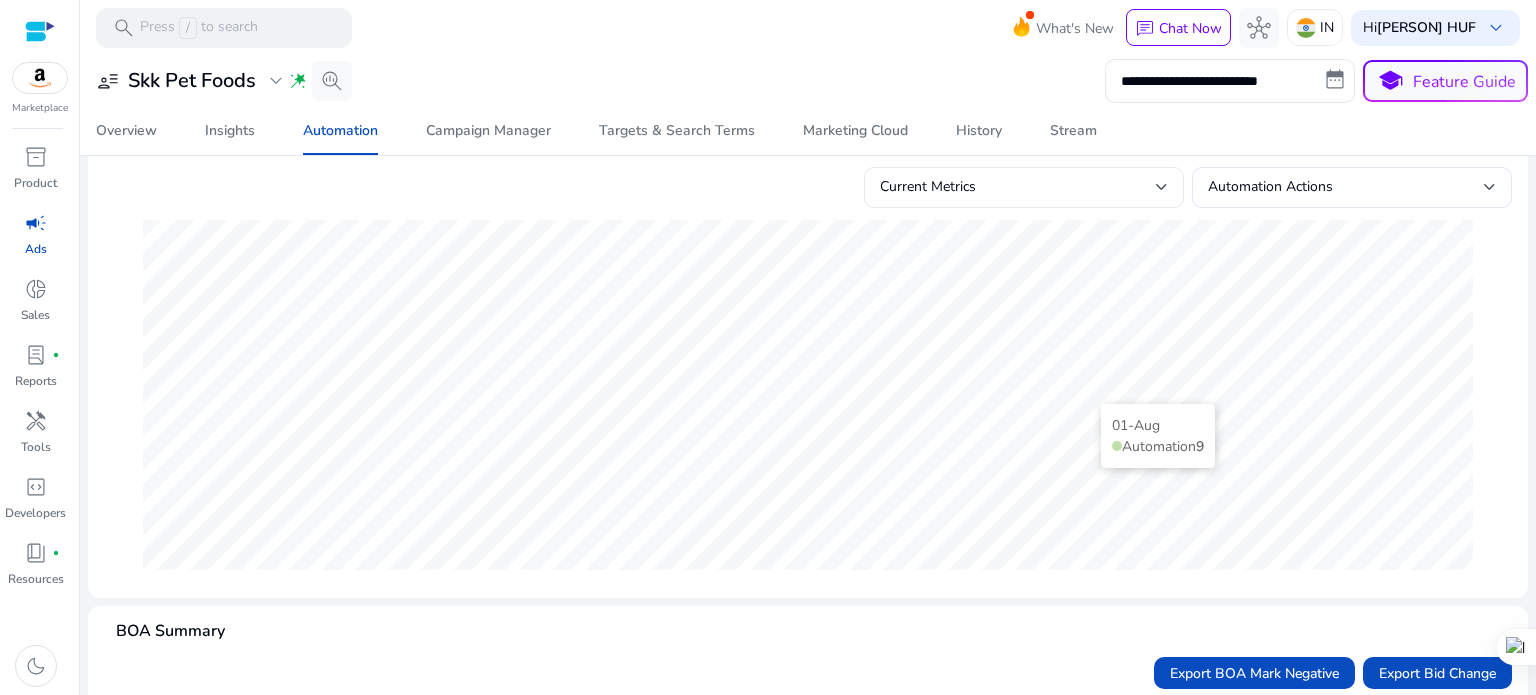 scroll, scrollTop: 400, scrollLeft: 0, axis: vertical 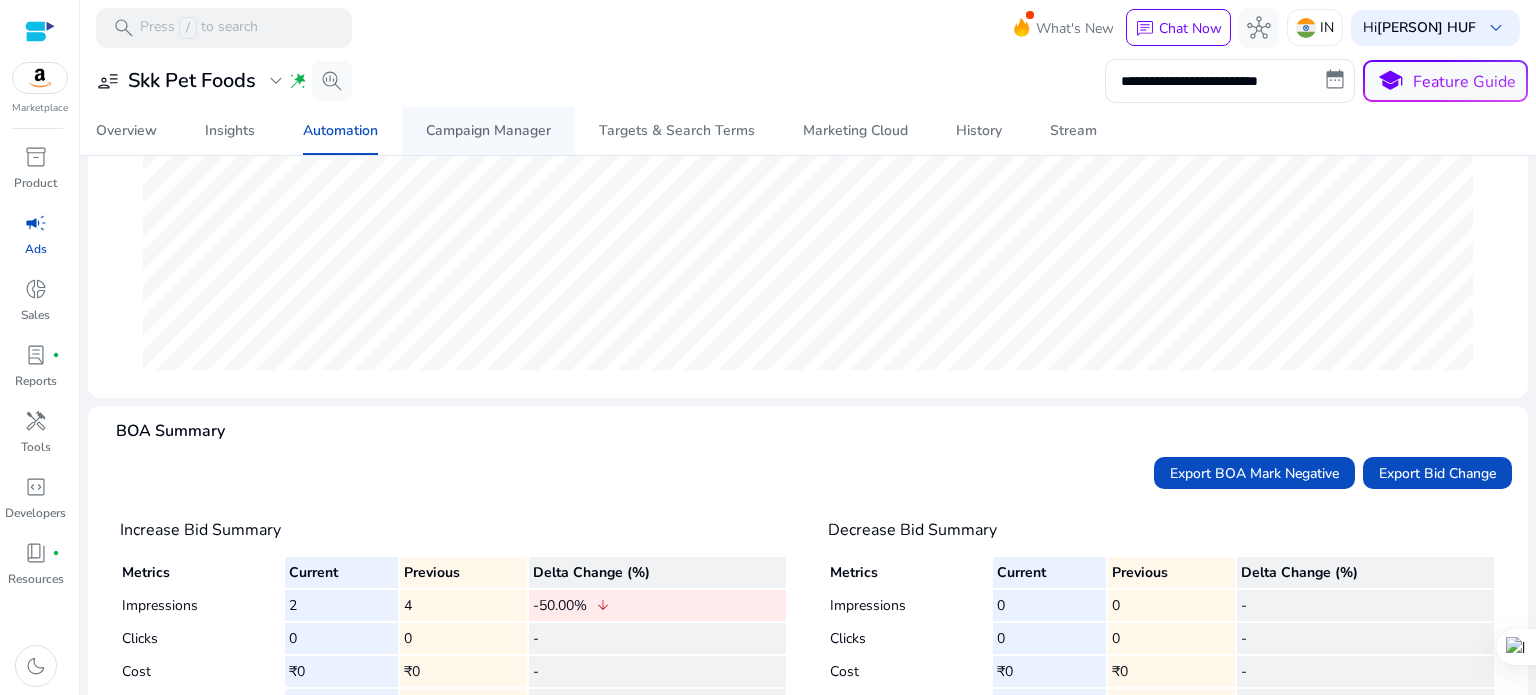 click on "Campaign Manager" at bounding box center [488, 131] 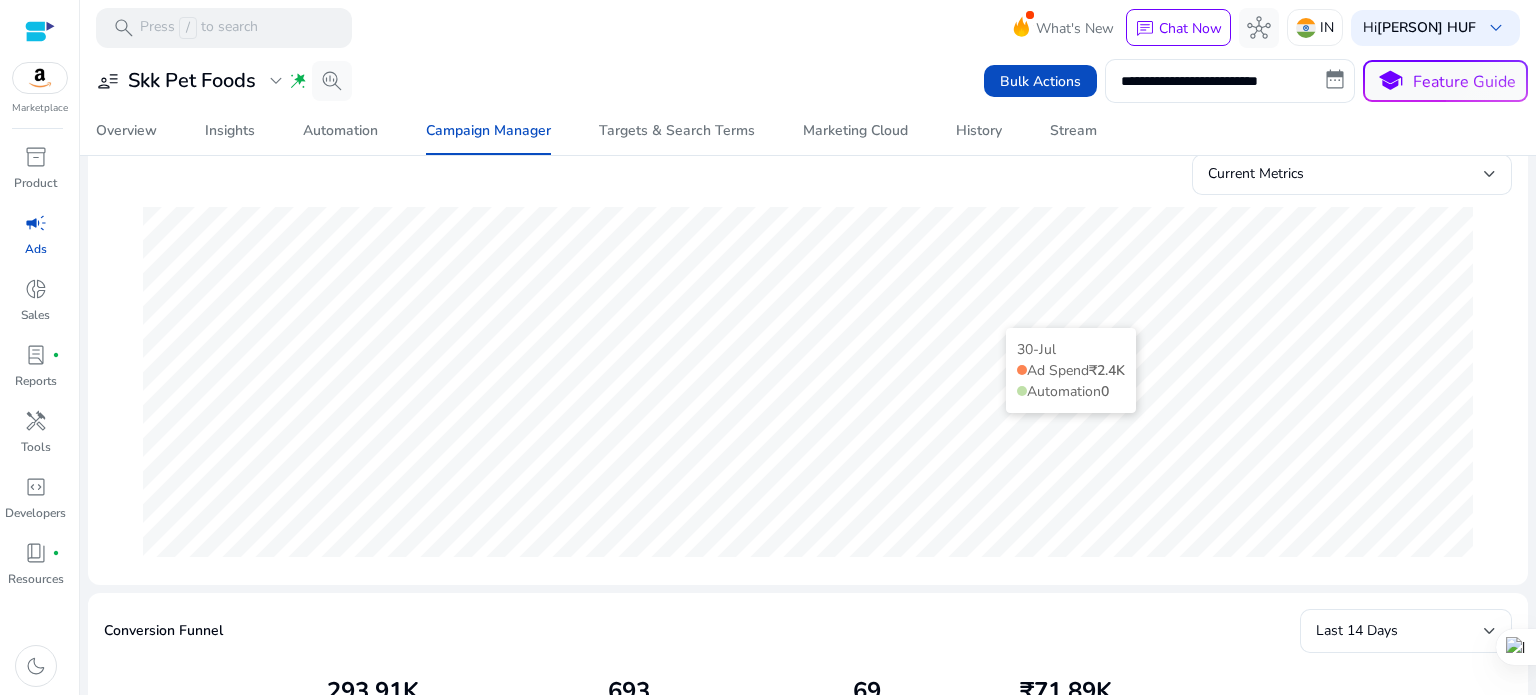 scroll, scrollTop: 221, scrollLeft: 0, axis: vertical 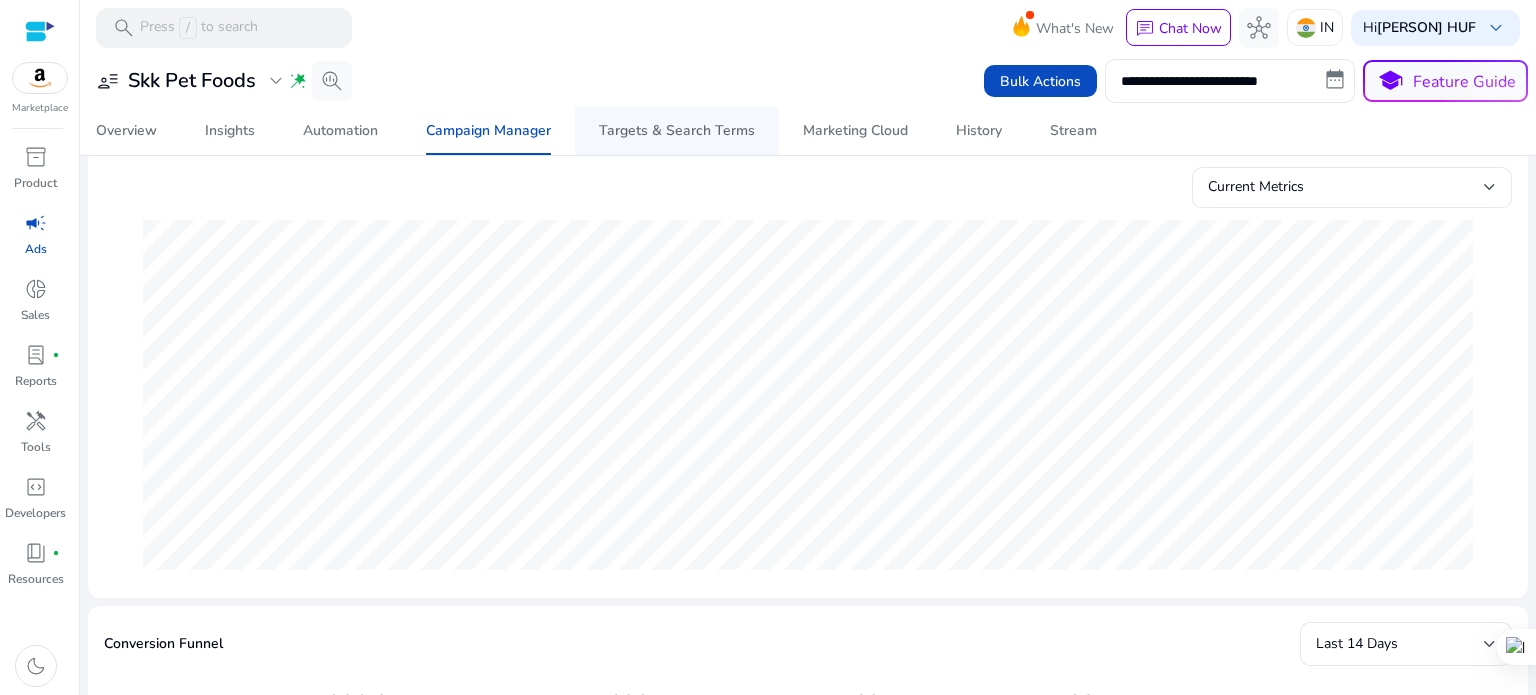 click on "Targets & Search Terms" at bounding box center (677, 131) 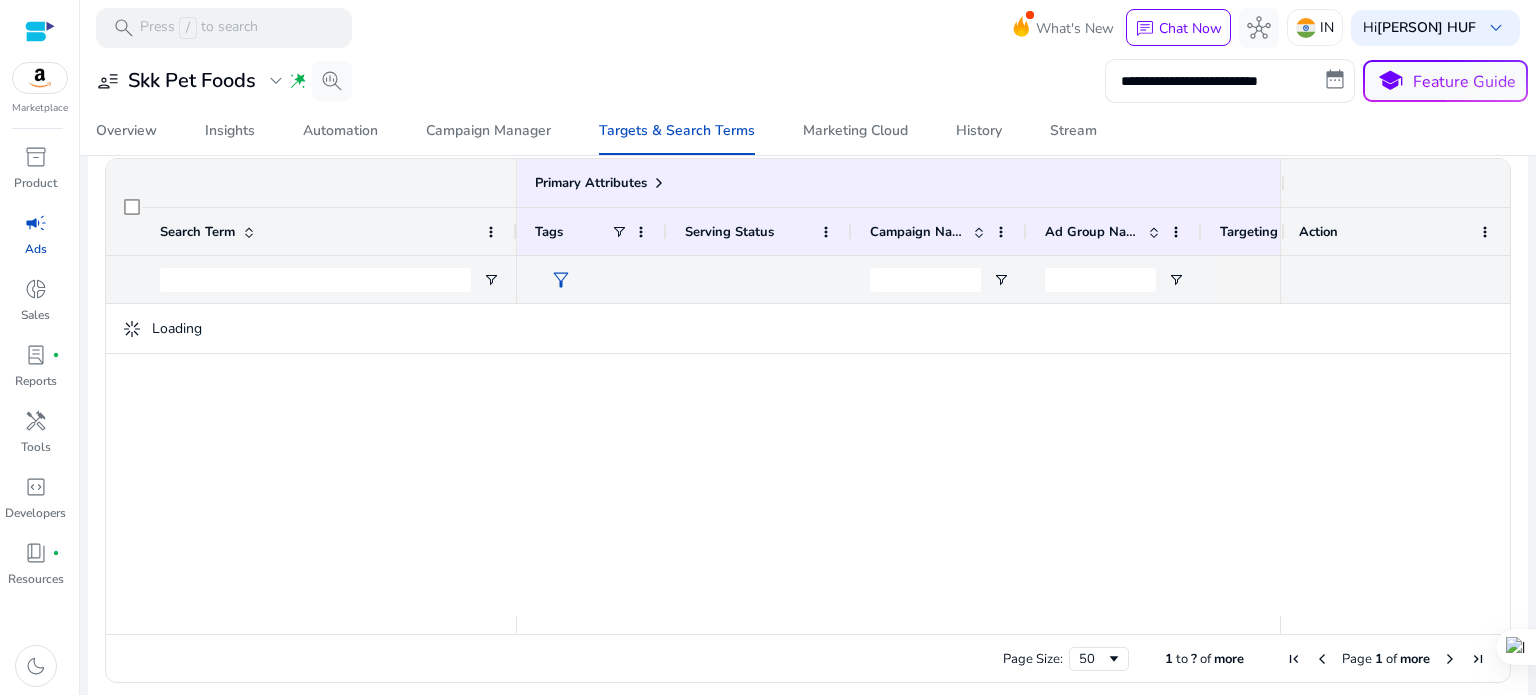 scroll, scrollTop: 0, scrollLeft: 0, axis: both 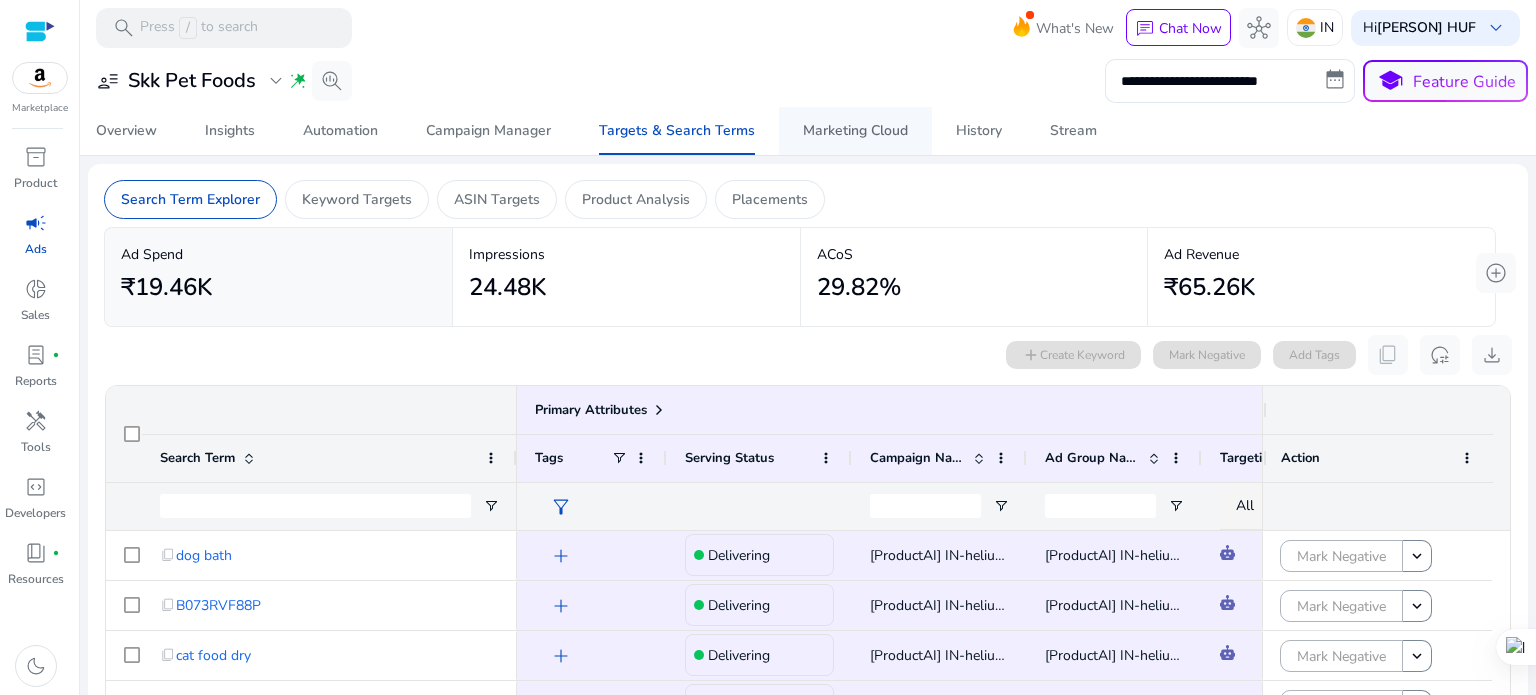 click on "Marketing Cloud" at bounding box center (855, 131) 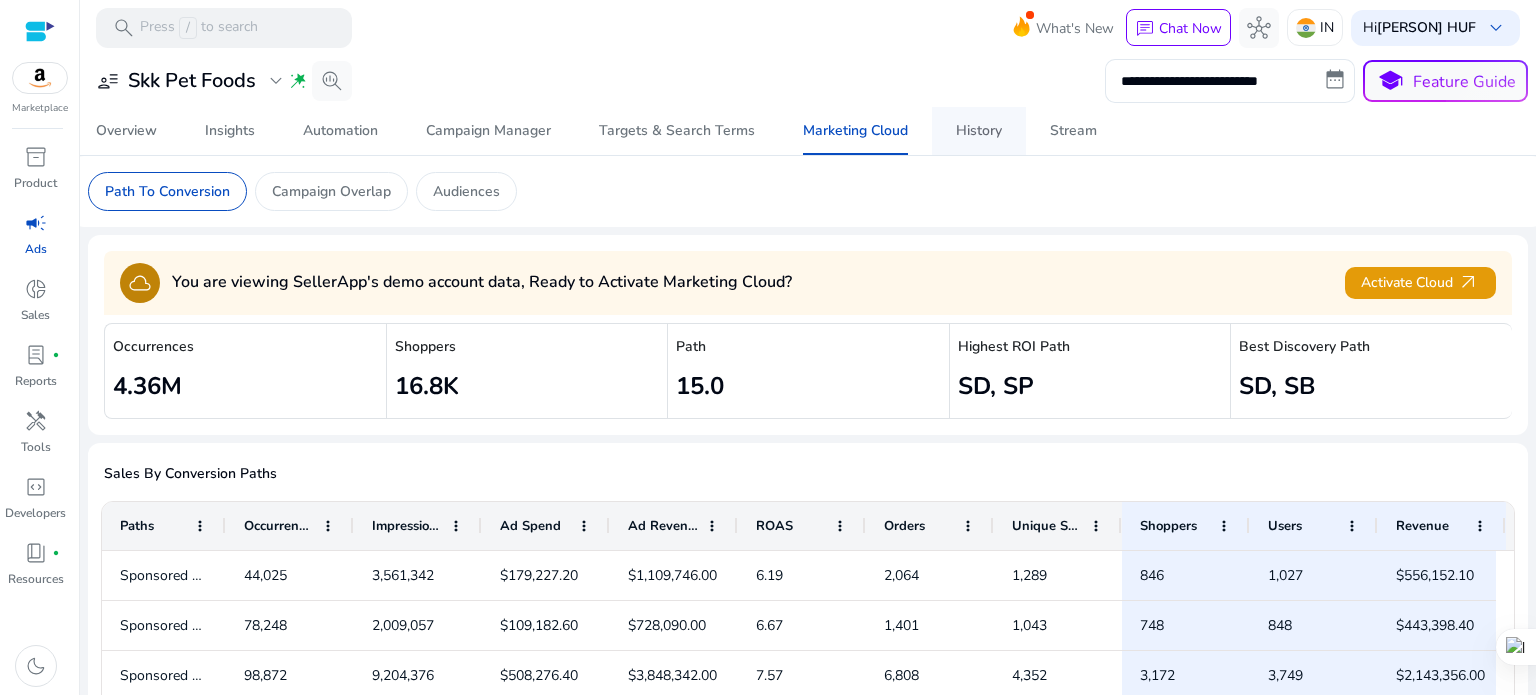 click on "History" at bounding box center [979, 131] 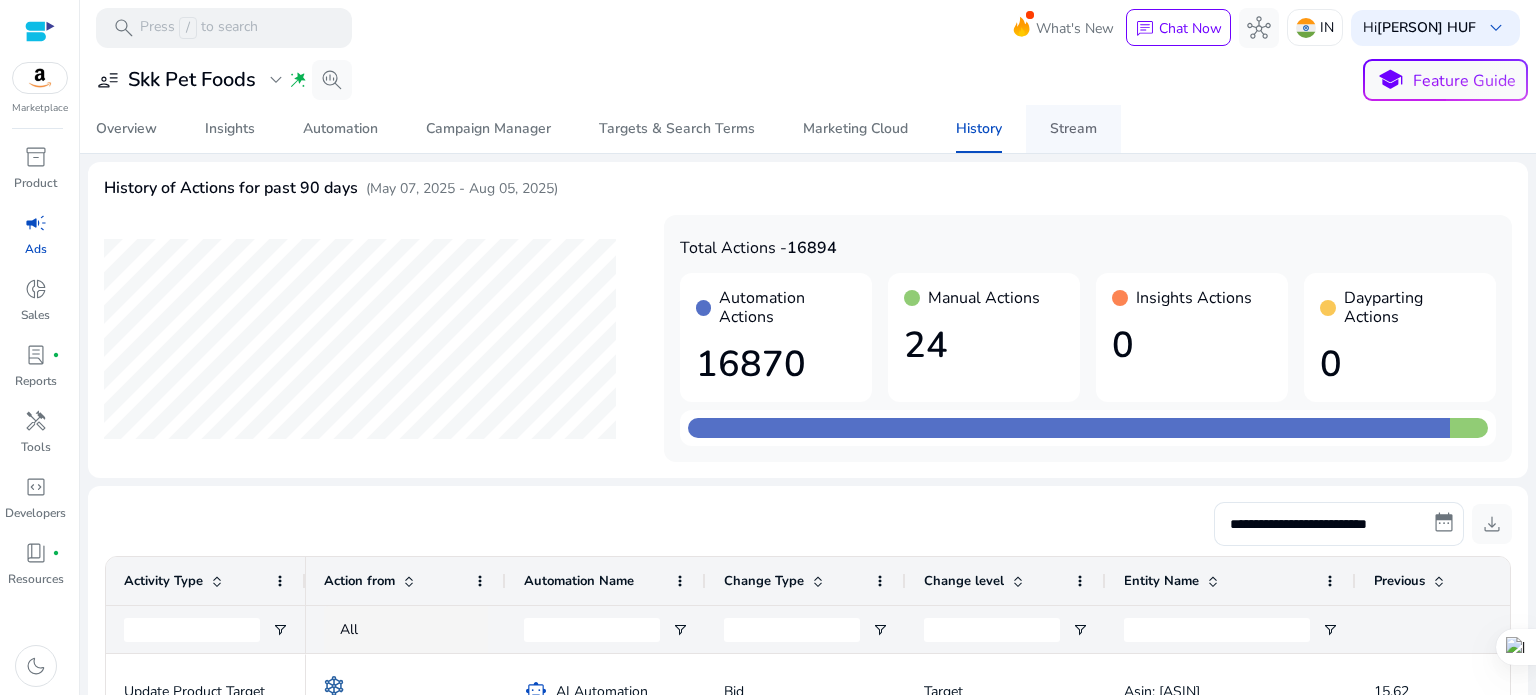 click on "Stream" at bounding box center (1073, 129) 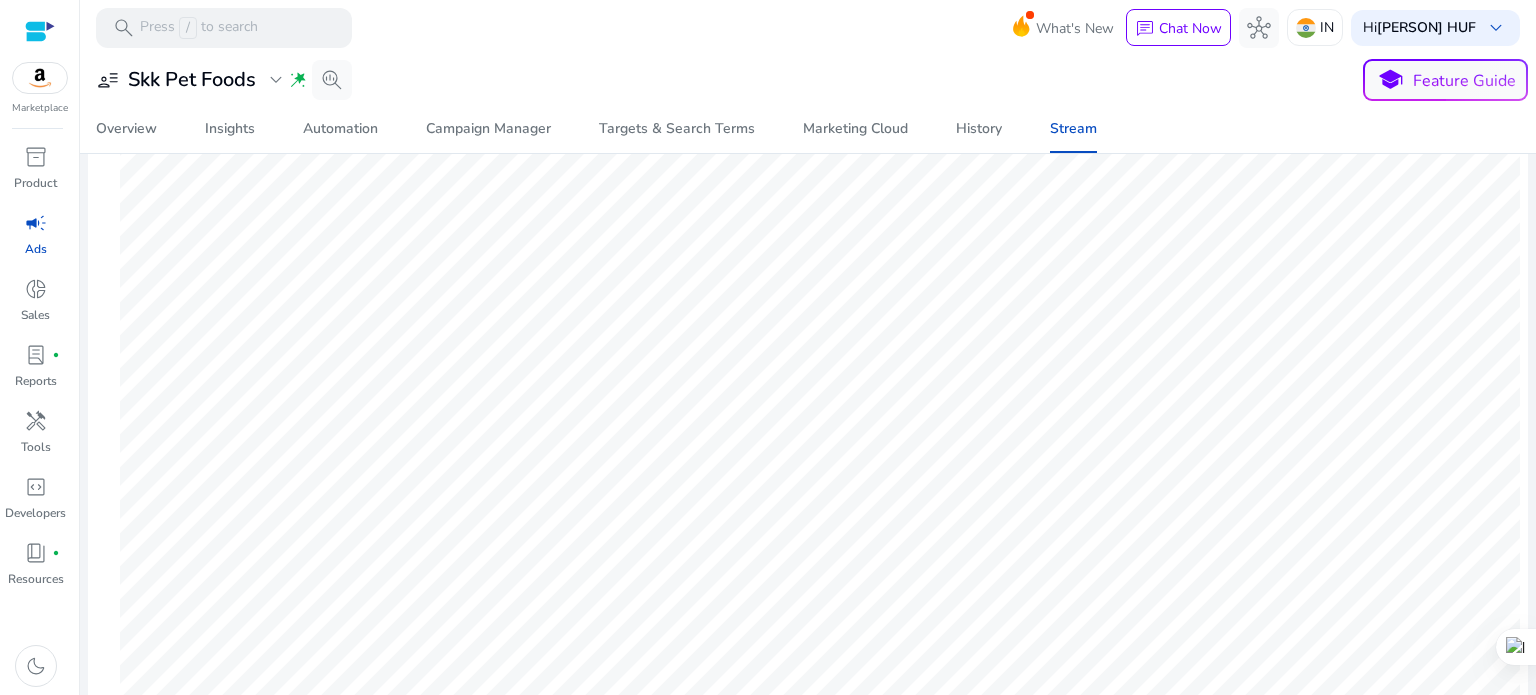 scroll, scrollTop: 0, scrollLeft: 0, axis: both 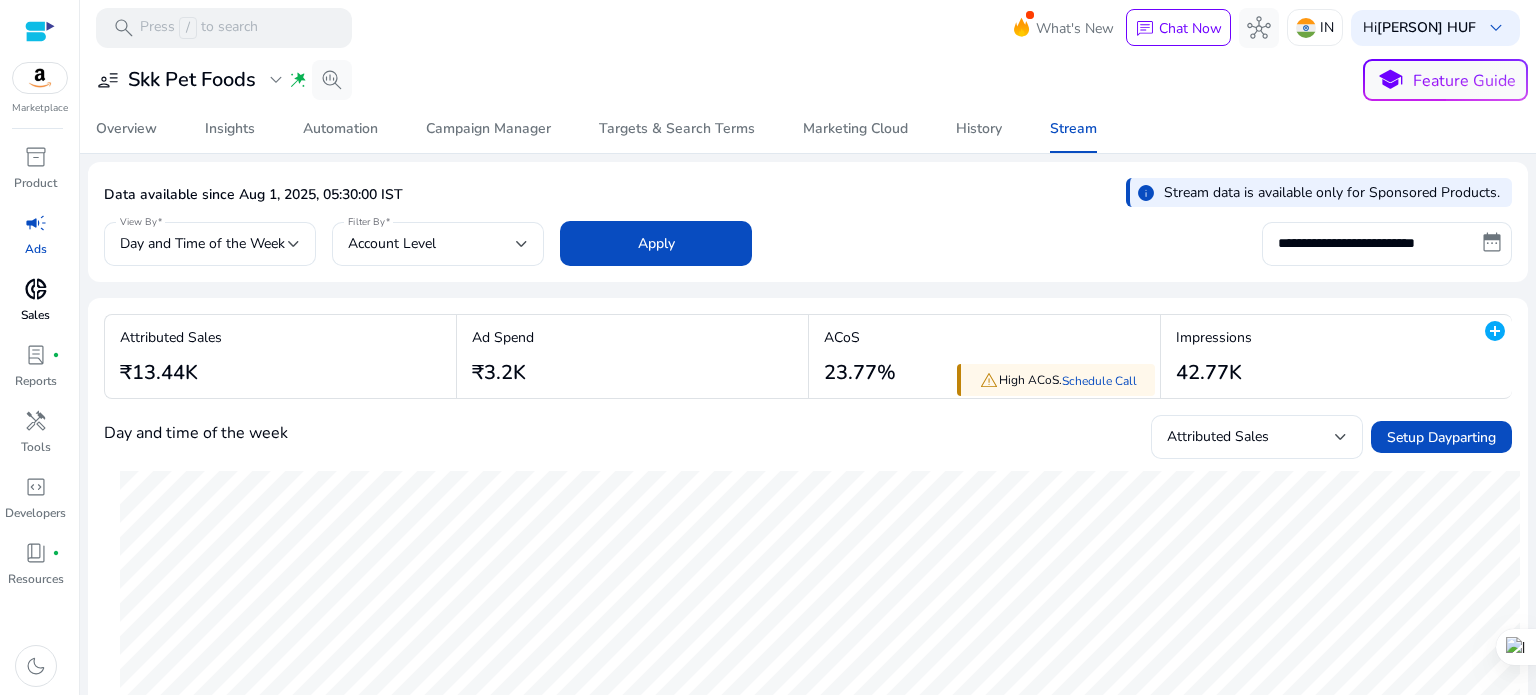 click on "donut_small" at bounding box center [36, 289] 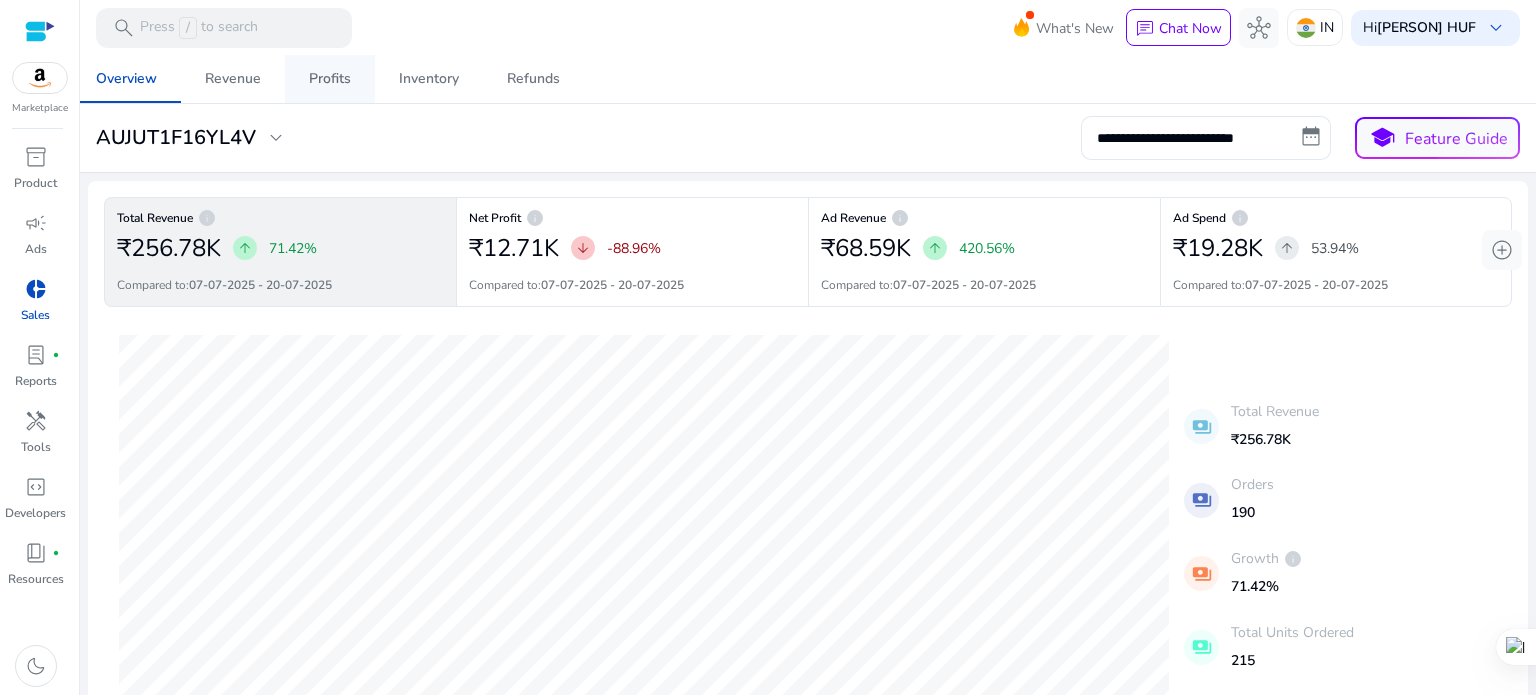 click on "Profits" at bounding box center [330, 79] 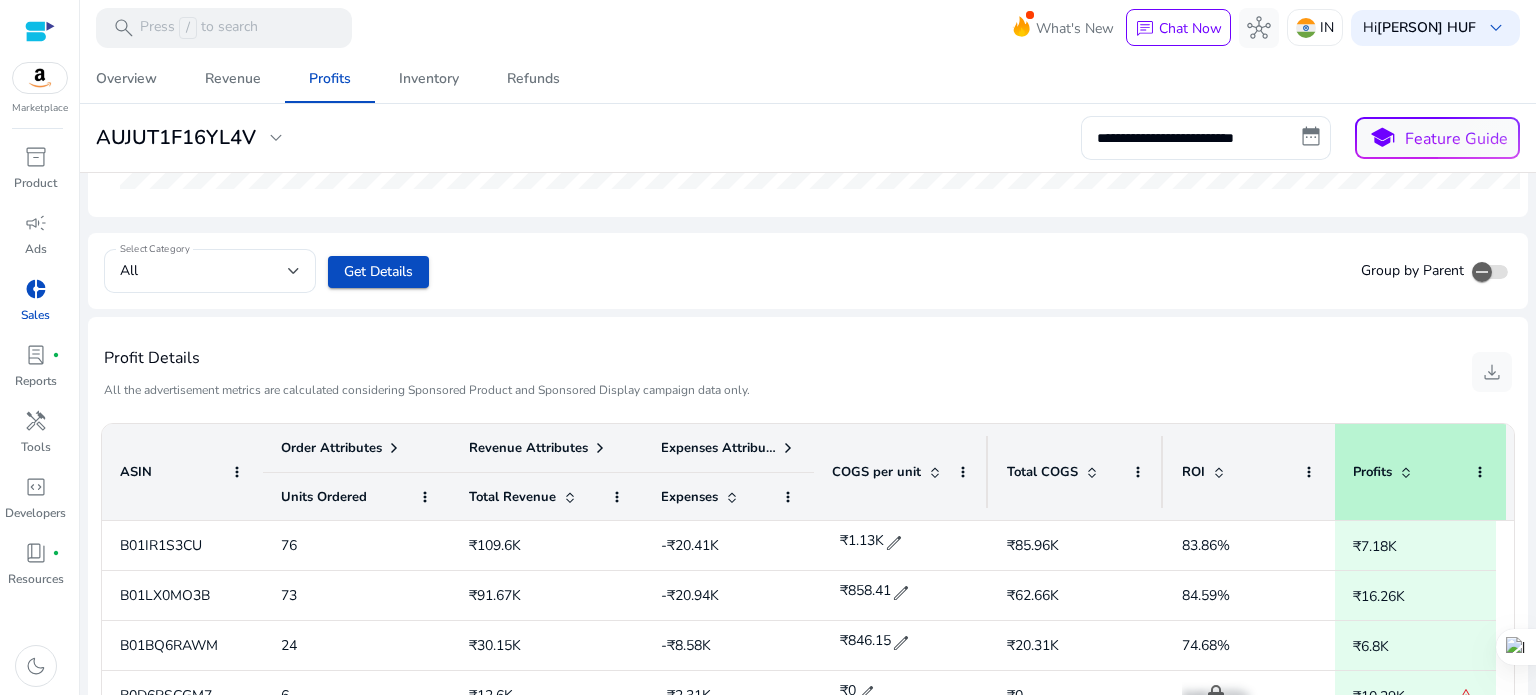 scroll, scrollTop: 600, scrollLeft: 0, axis: vertical 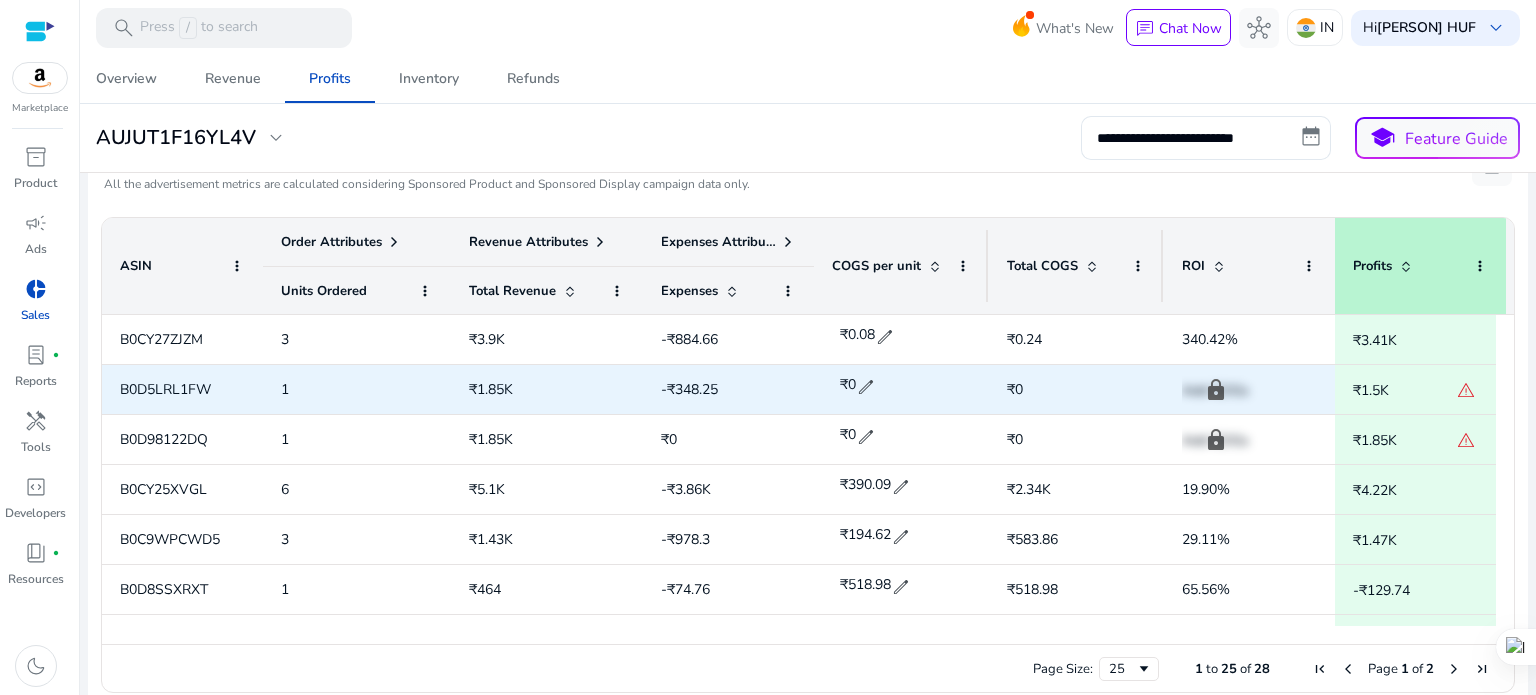 click on "B0D5LRL1FW" 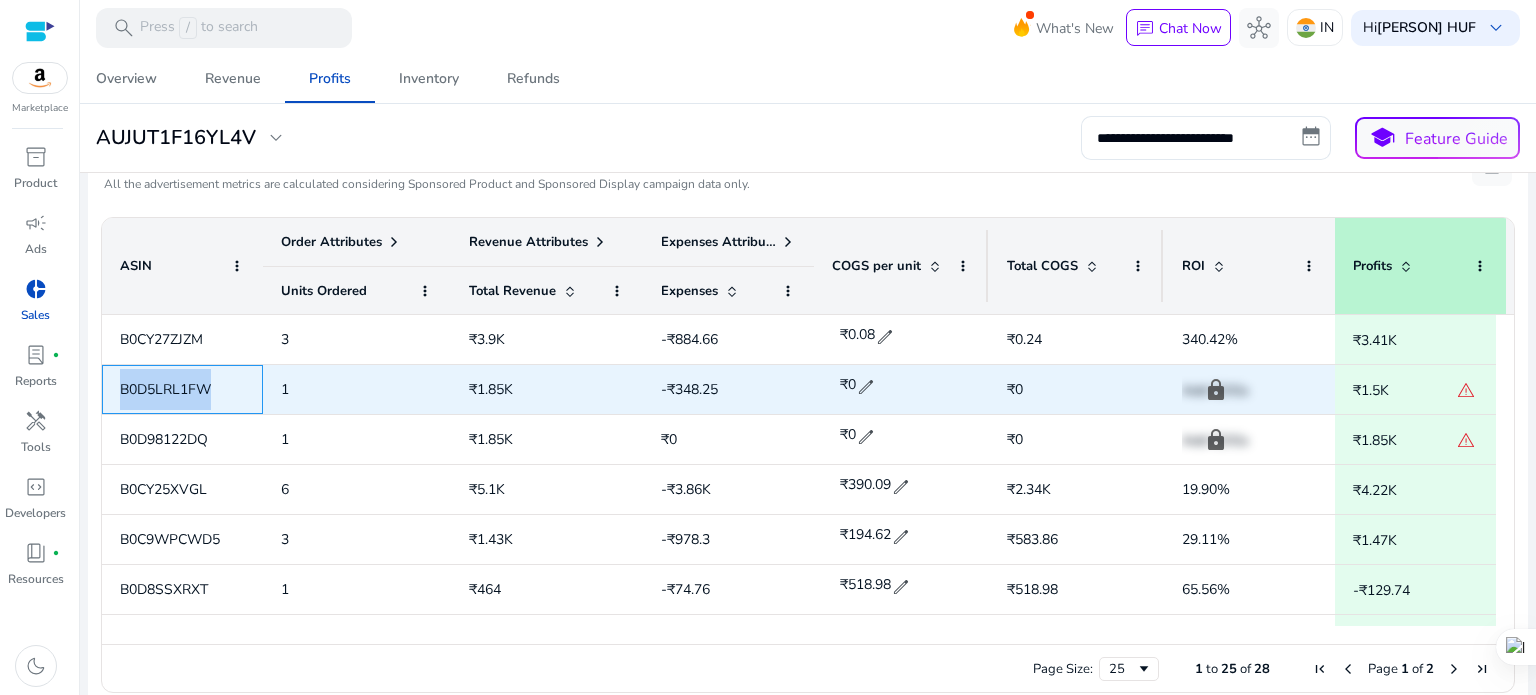 click on "B0D5LRL1FW" 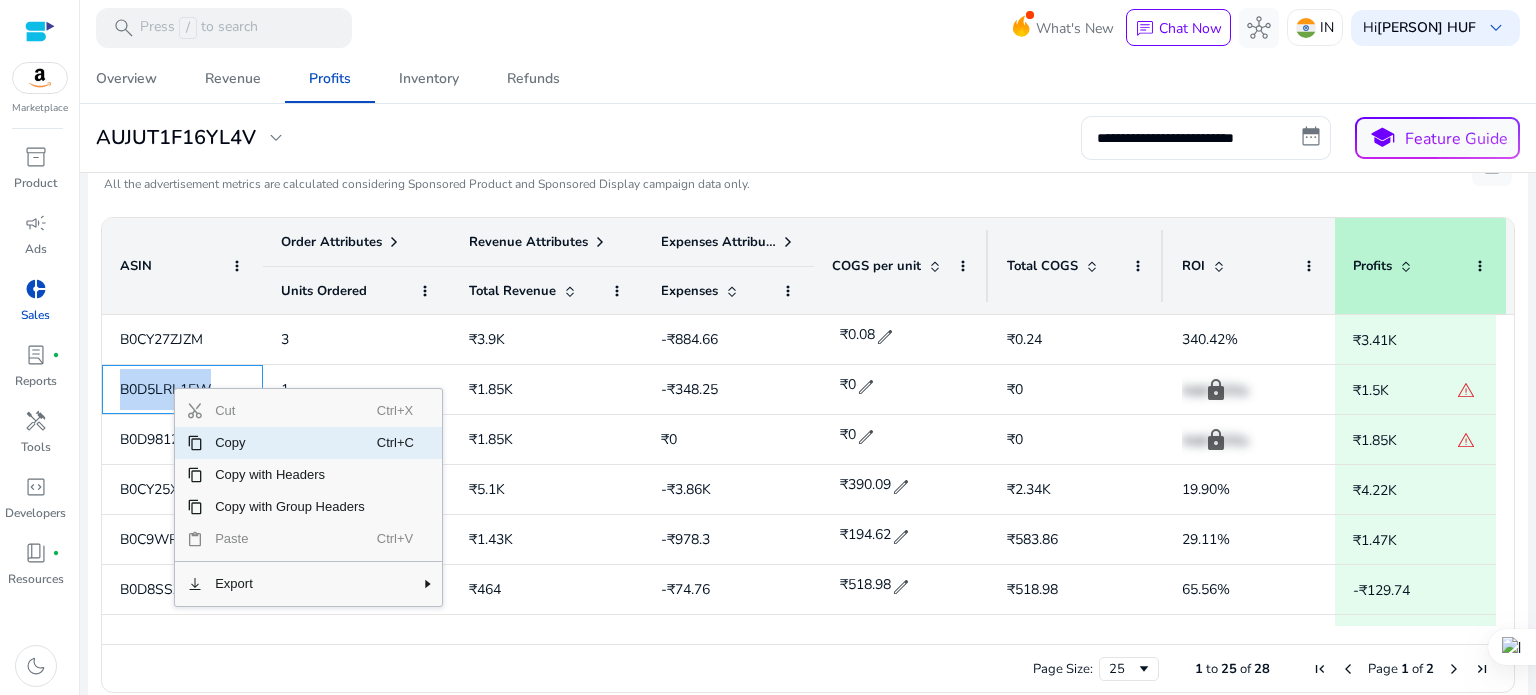 click on "Copy" 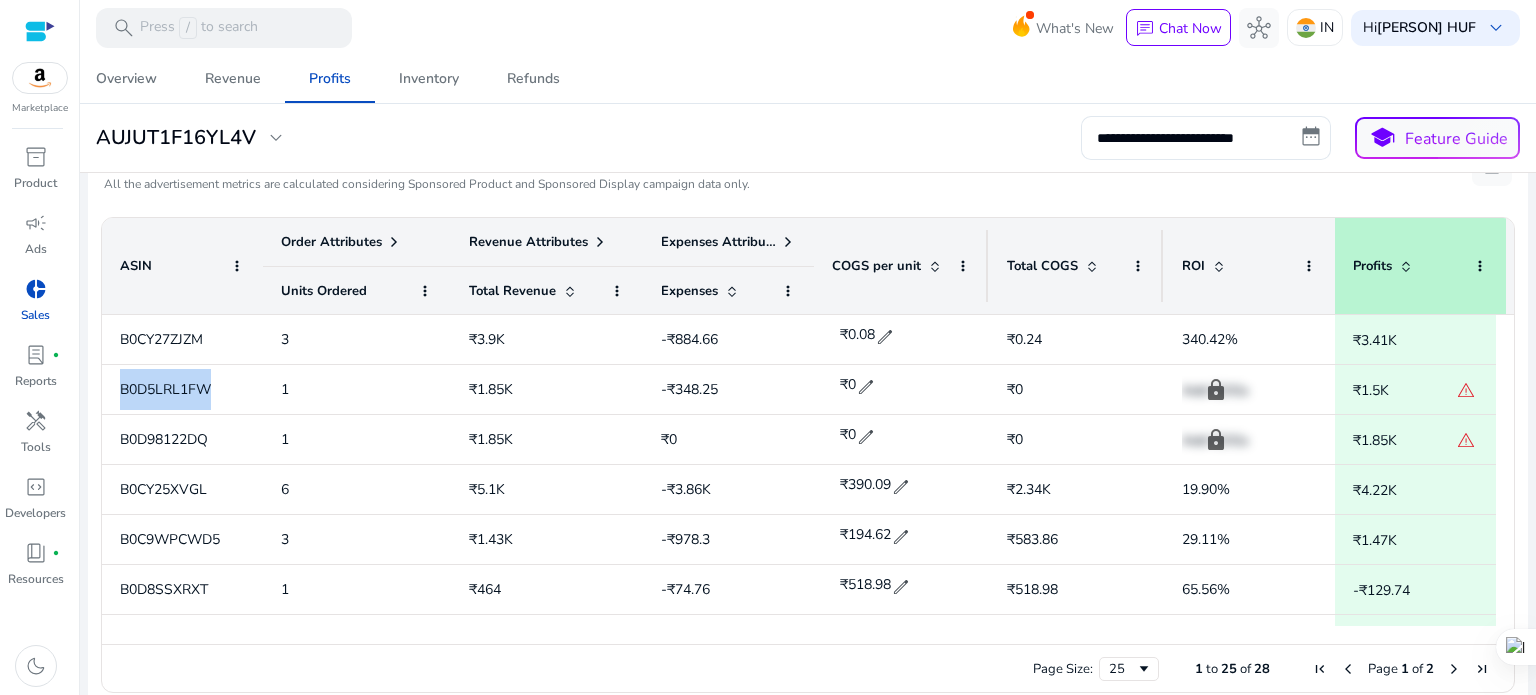 click on "**********" 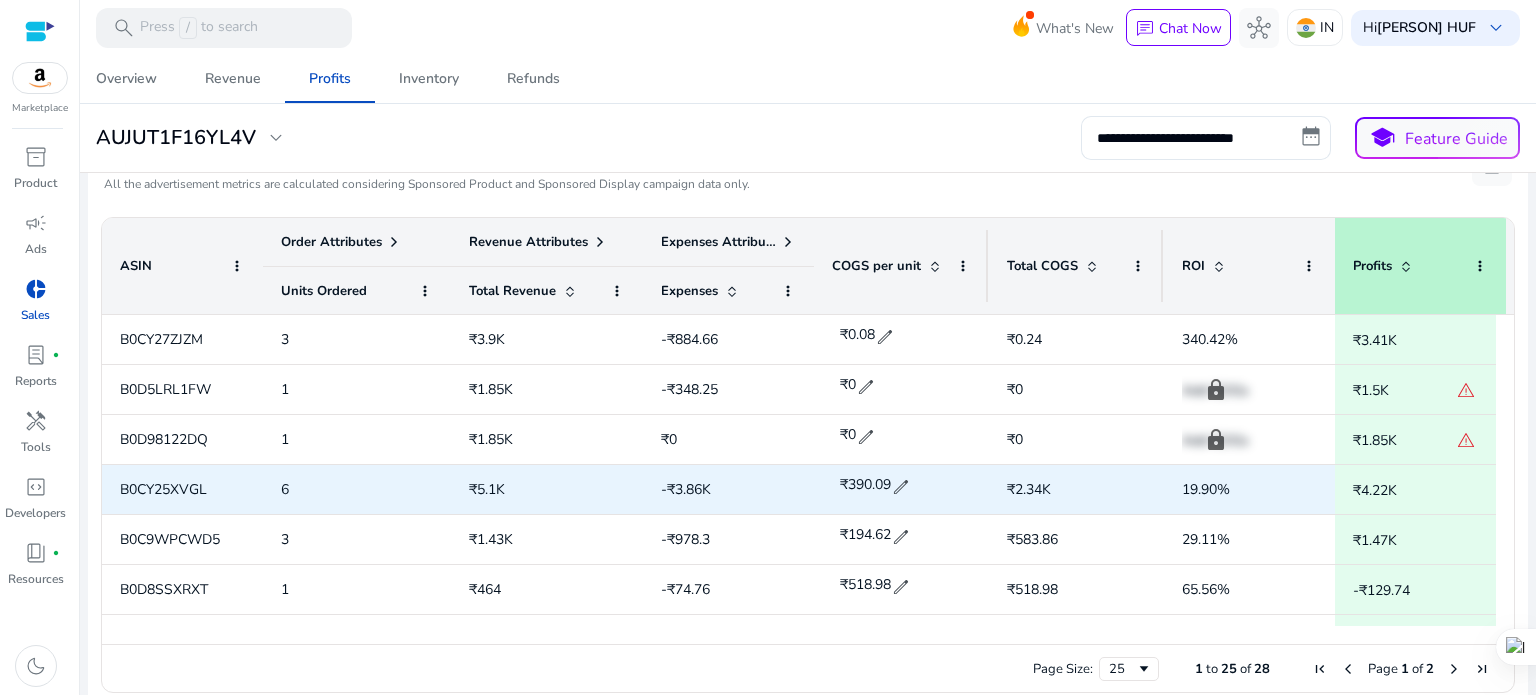 scroll, scrollTop: 0, scrollLeft: 0, axis: both 